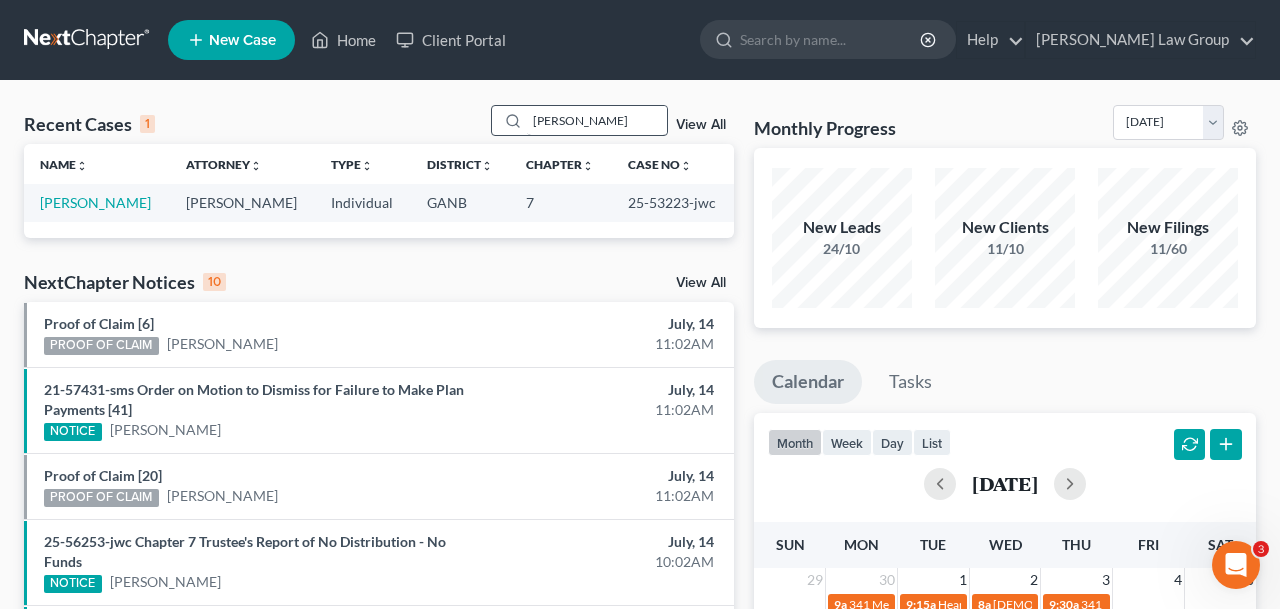 scroll, scrollTop: 0, scrollLeft: 0, axis: both 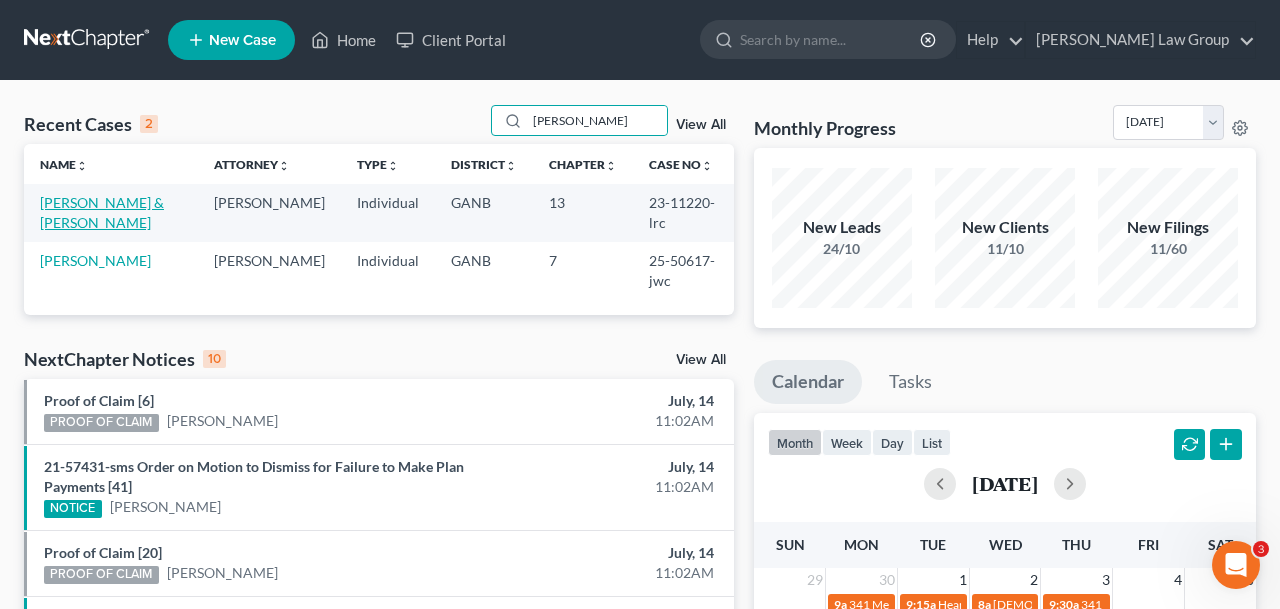 type on "[PERSON_NAME]" 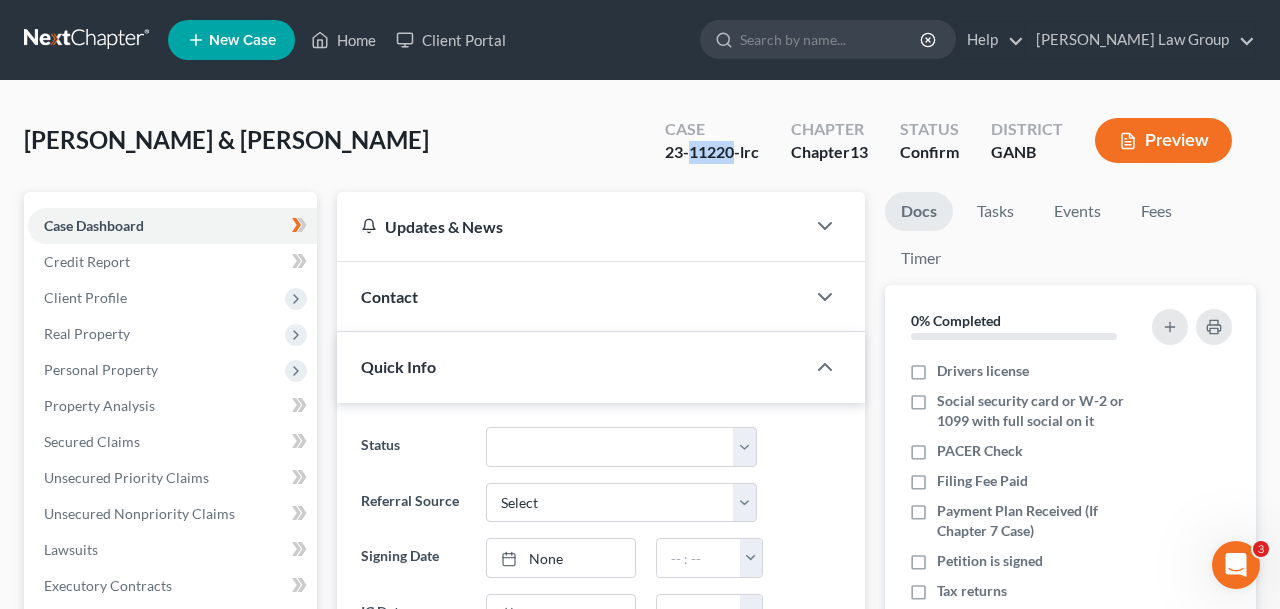 drag, startPoint x: 733, startPoint y: 156, endPoint x: 689, endPoint y: 153, distance: 44.102154 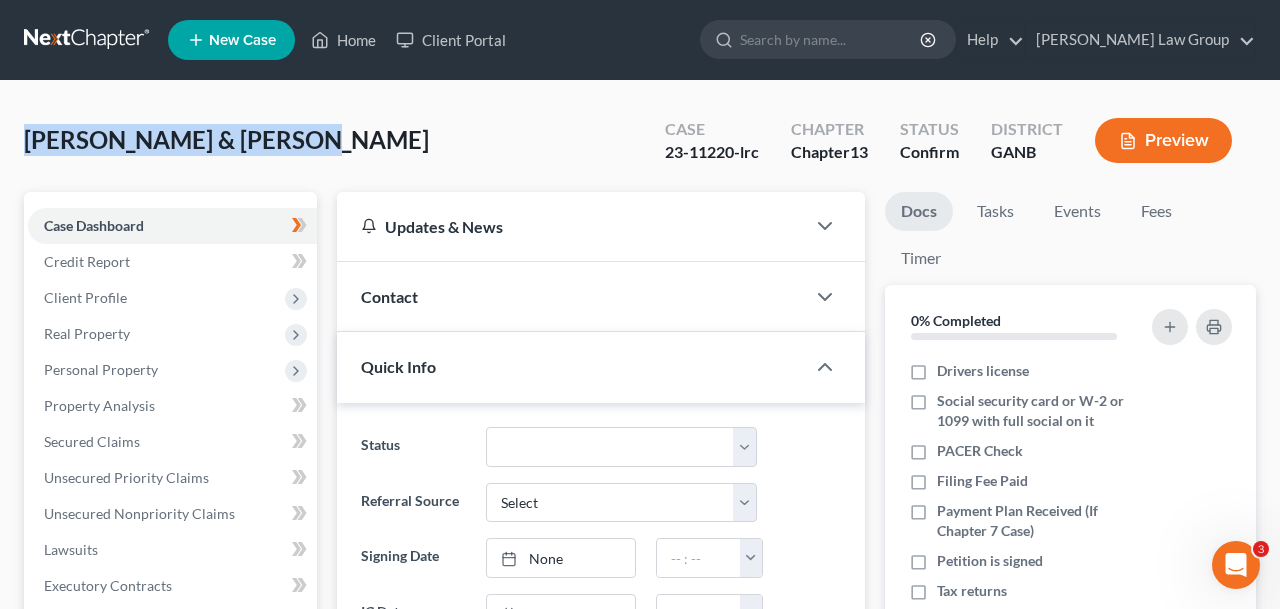 drag, startPoint x: 303, startPoint y: 153, endPoint x: 24, endPoint y: 142, distance: 279.21677 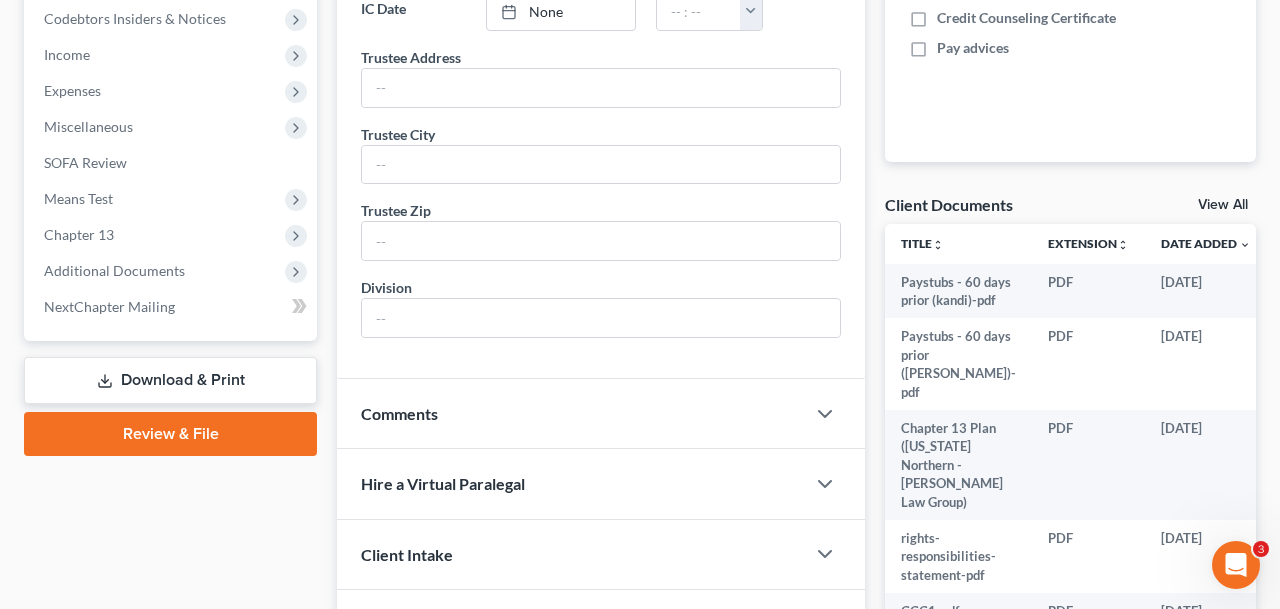 scroll, scrollTop: 675, scrollLeft: 0, axis: vertical 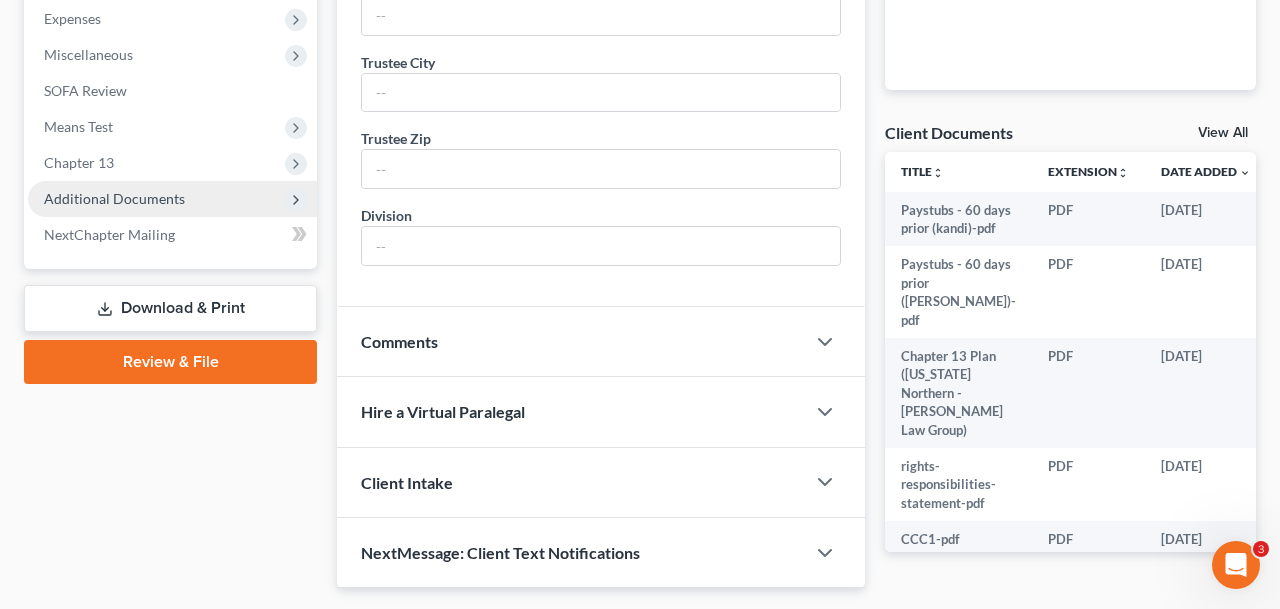 click on "Additional Documents" at bounding box center [114, 198] 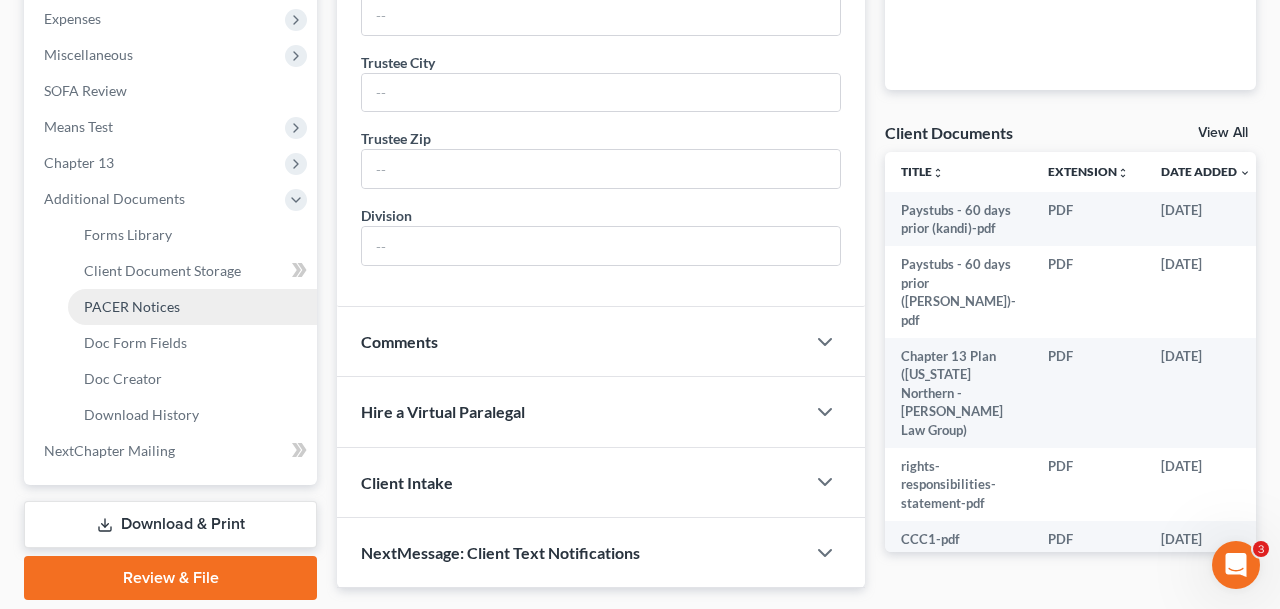 click on "PACER Notices" at bounding box center [132, 306] 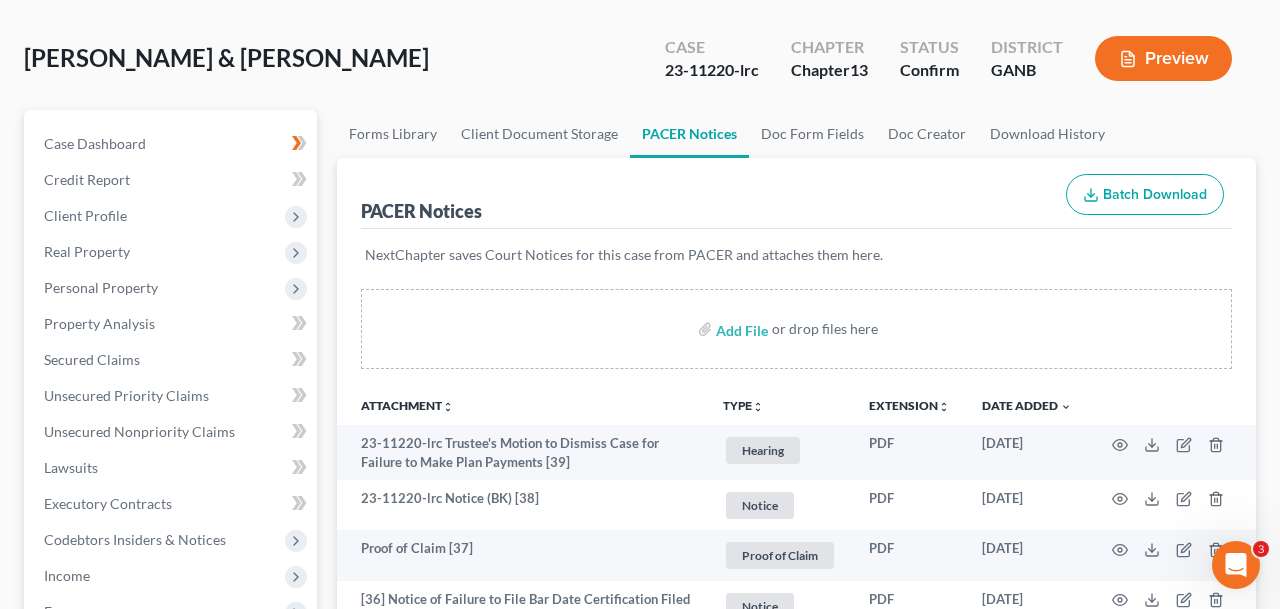 scroll, scrollTop: 205, scrollLeft: 0, axis: vertical 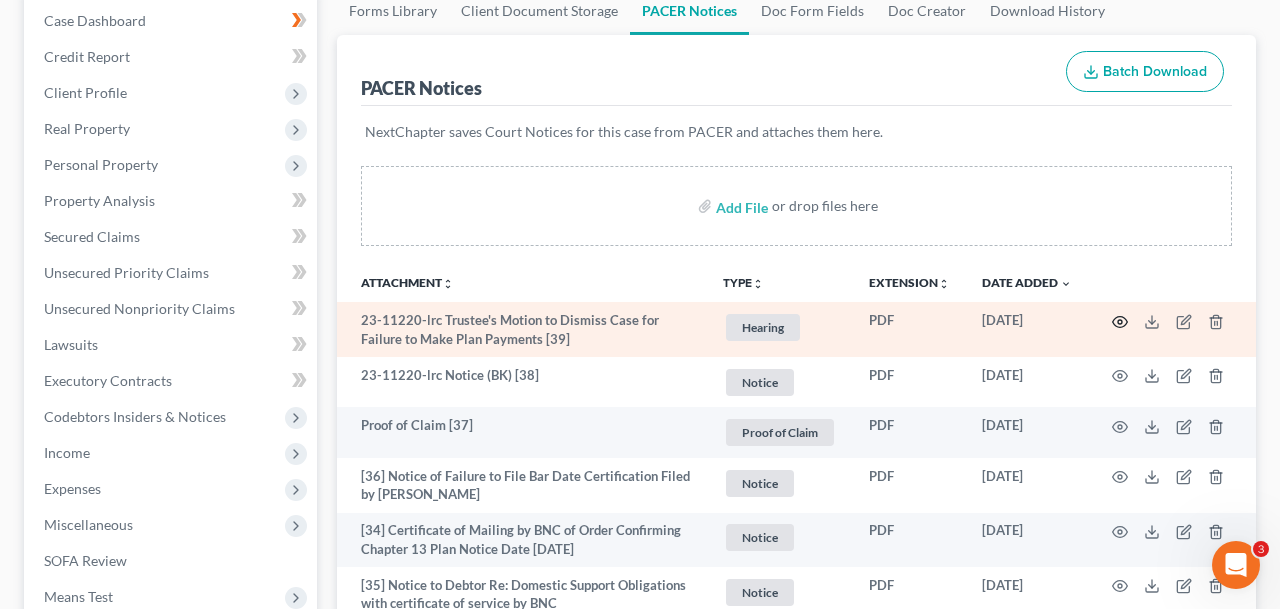 click 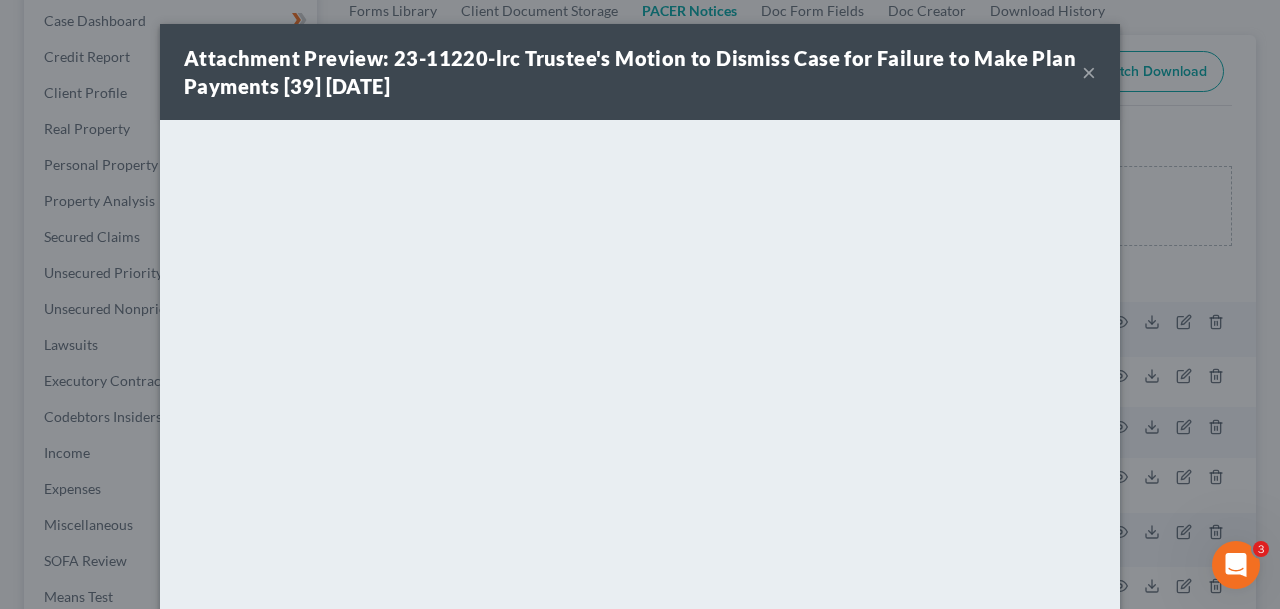 click on "×" at bounding box center (1089, 72) 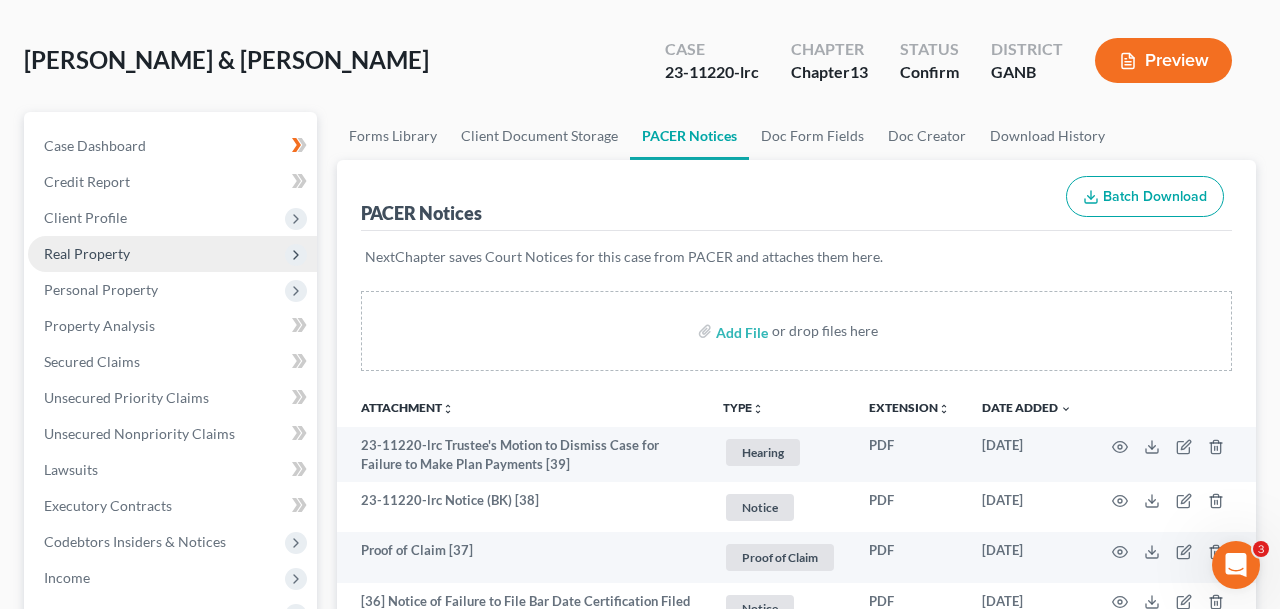 scroll, scrollTop: 0, scrollLeft: 0, axis: both 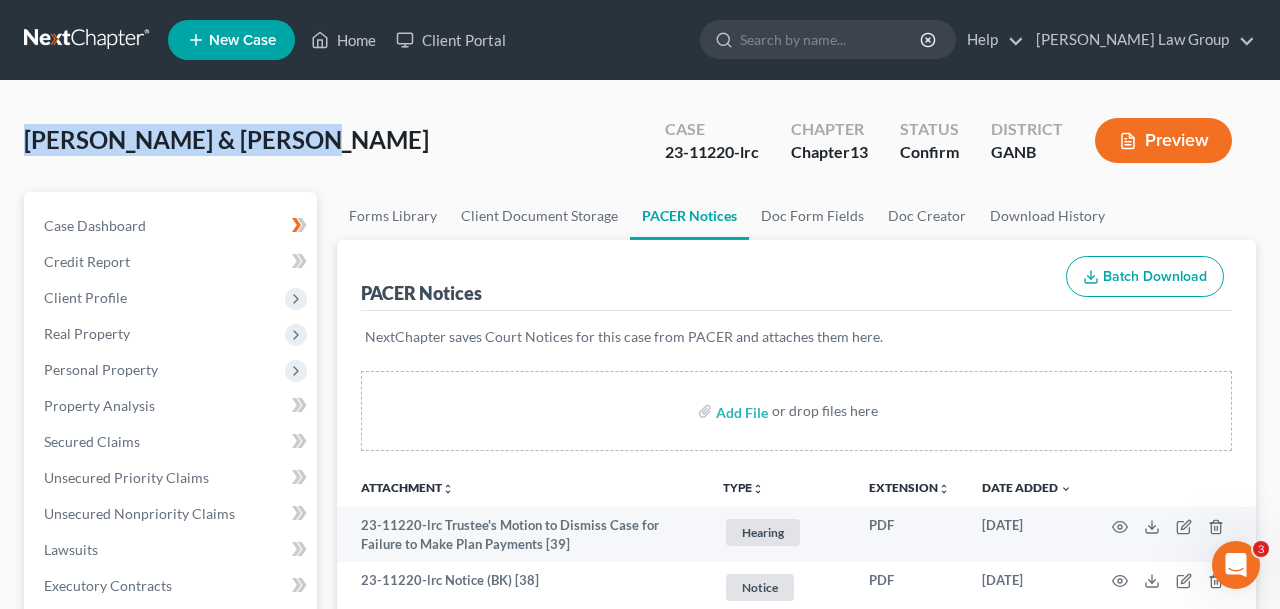 drag, startPoint x: 296, startPoint y: 142, endPoint x: 2, endPoint y: 137, distance: 294.0425 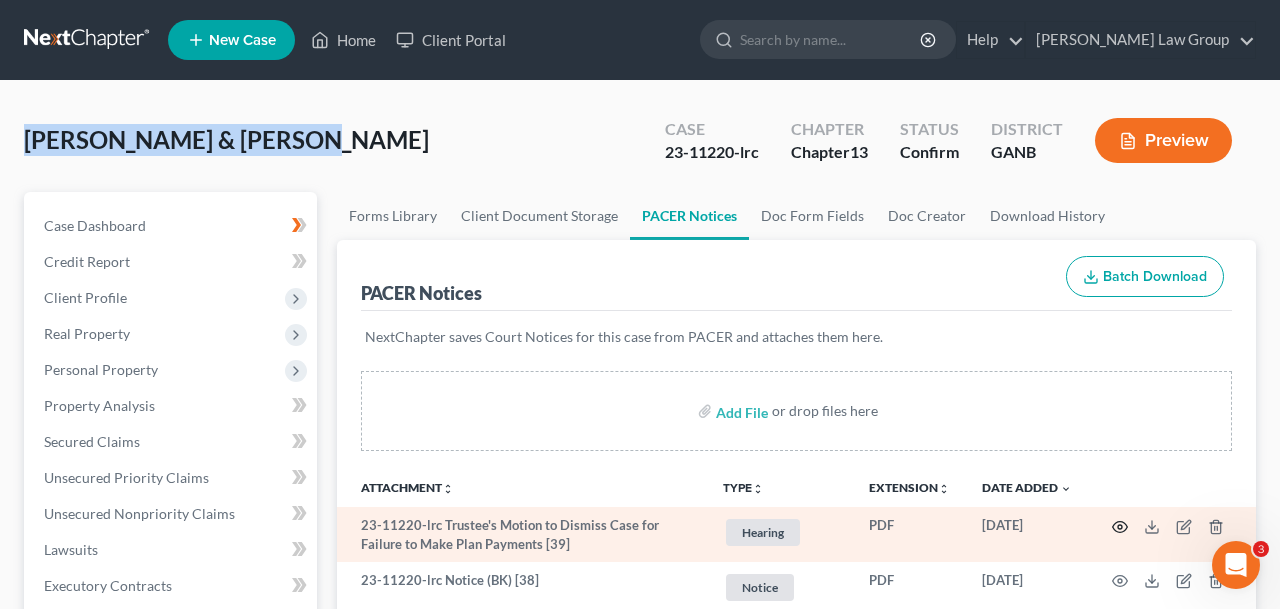 click 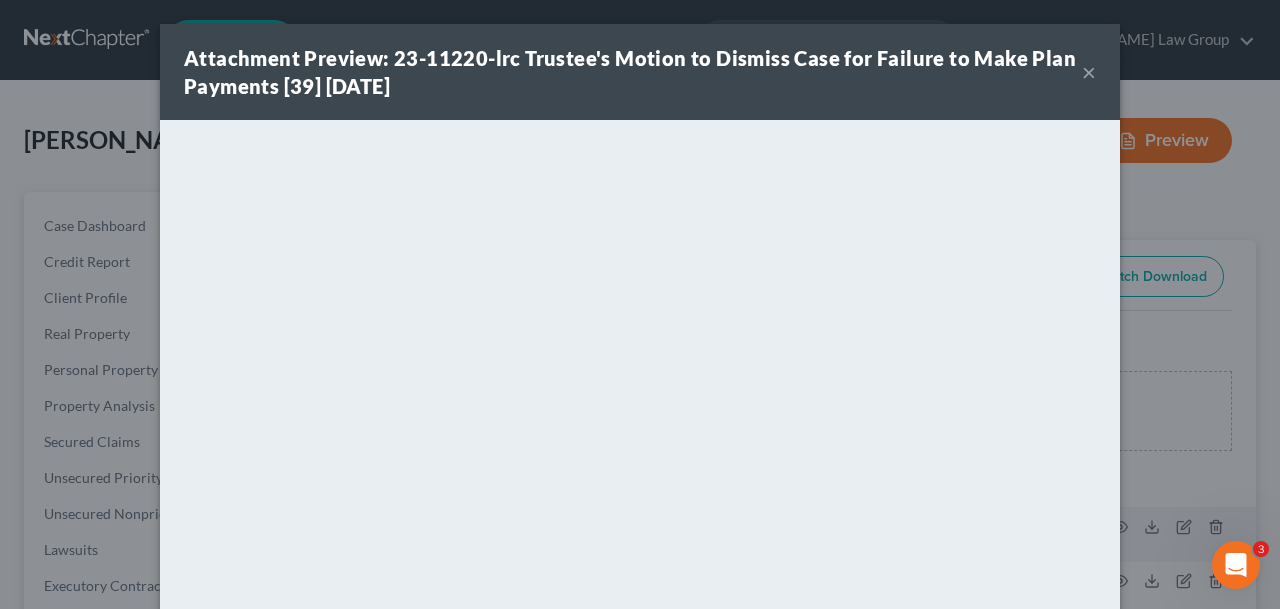 click on "×" at bounding box center [1089, 72] 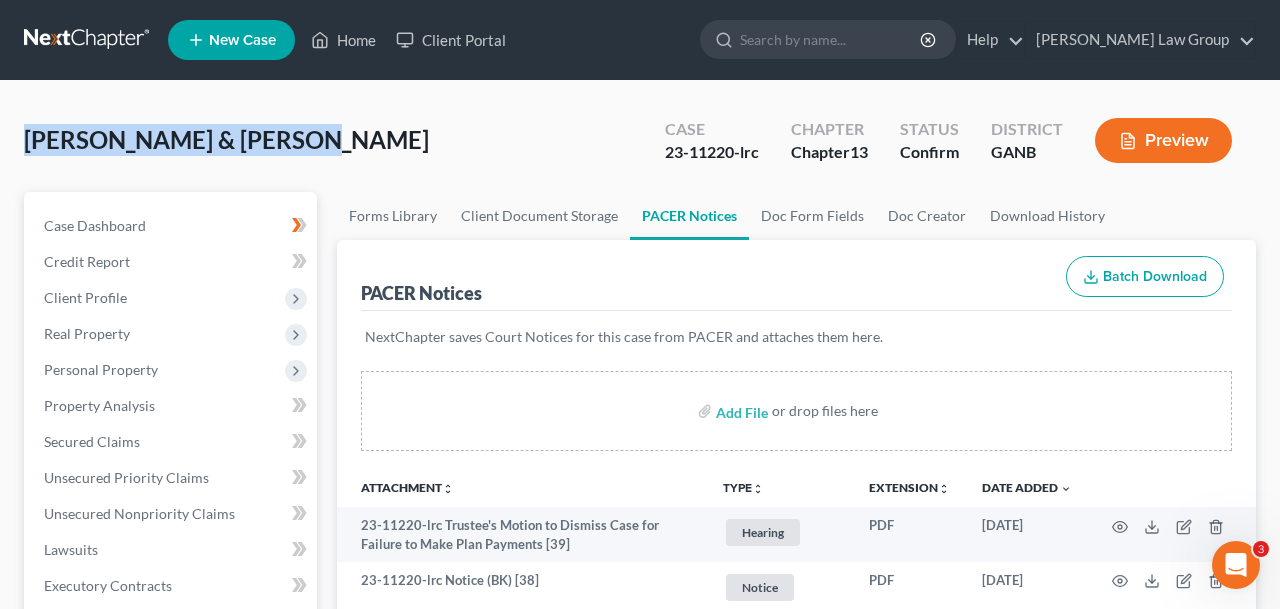 drag, startPoint x: 289, startPoint y: 145, endPoint x: 19, endPoint y: 143, distance: 270.00742 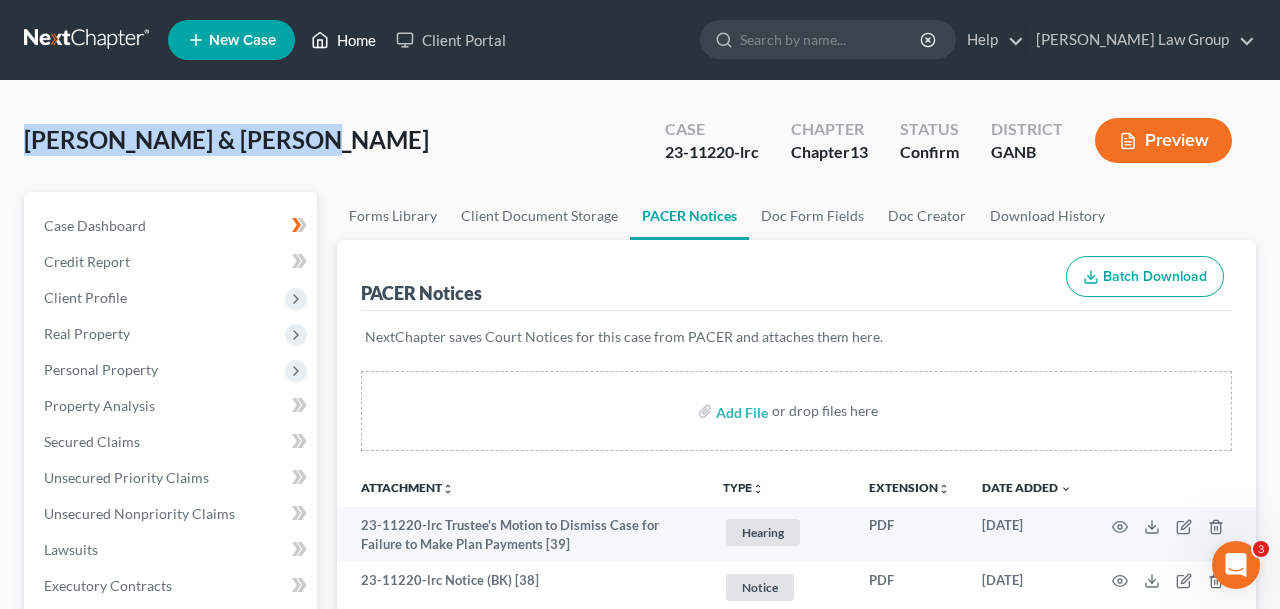 click on "Home" at bounding box center [343, 40] 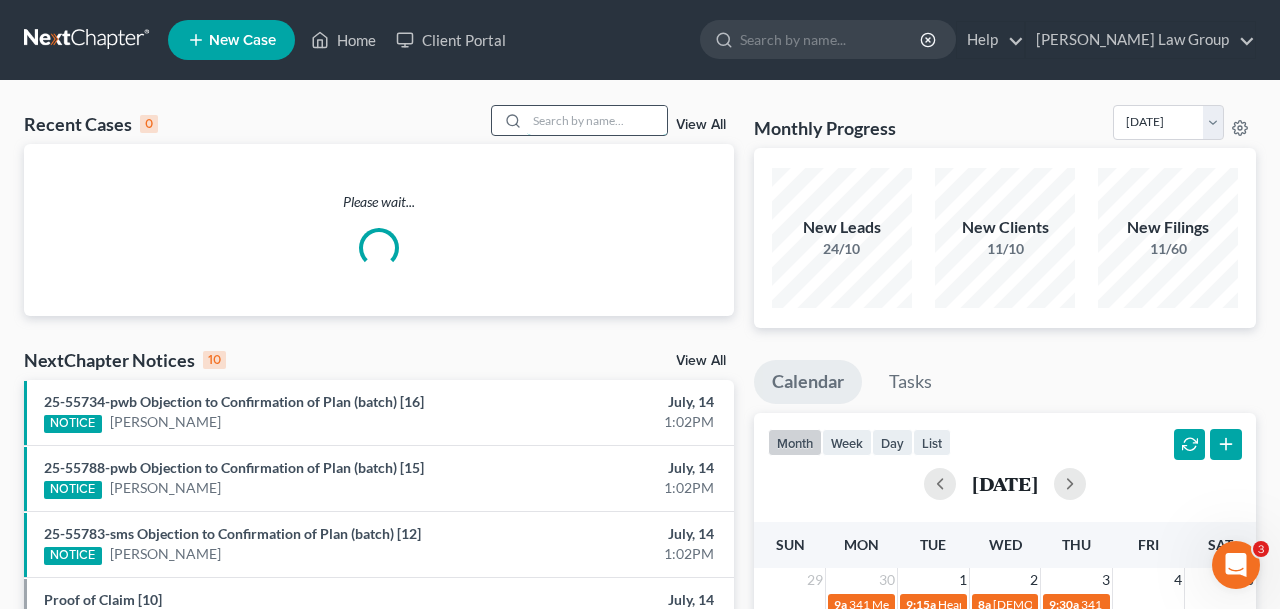click at bounding box center (597, 120) 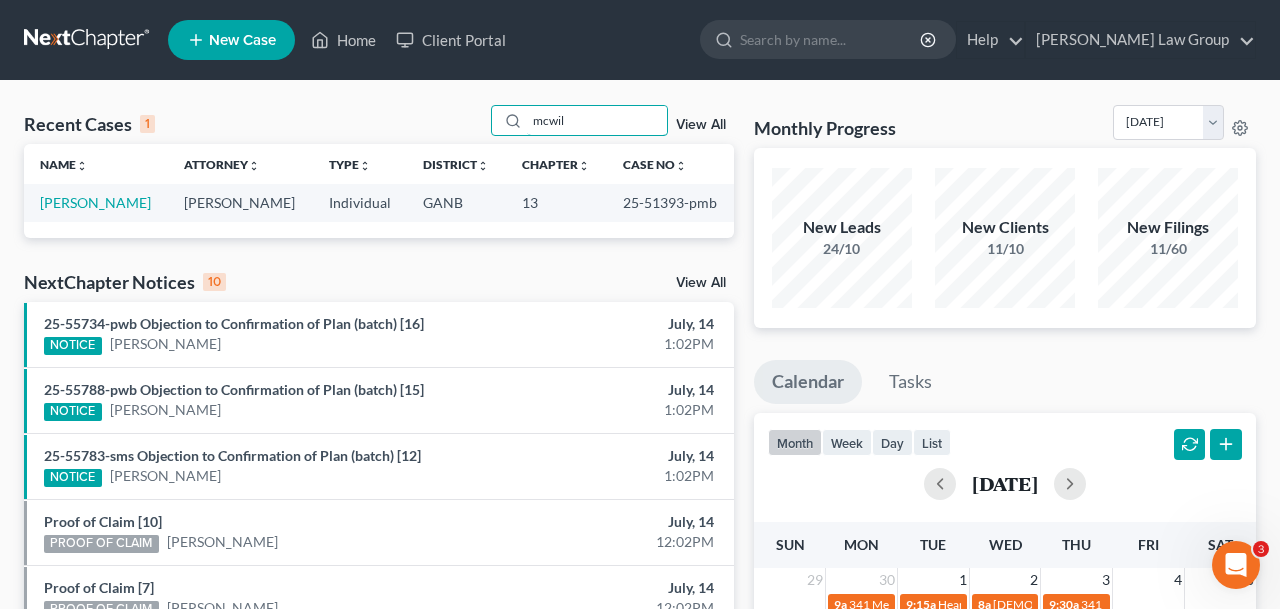 type on "mcwil" 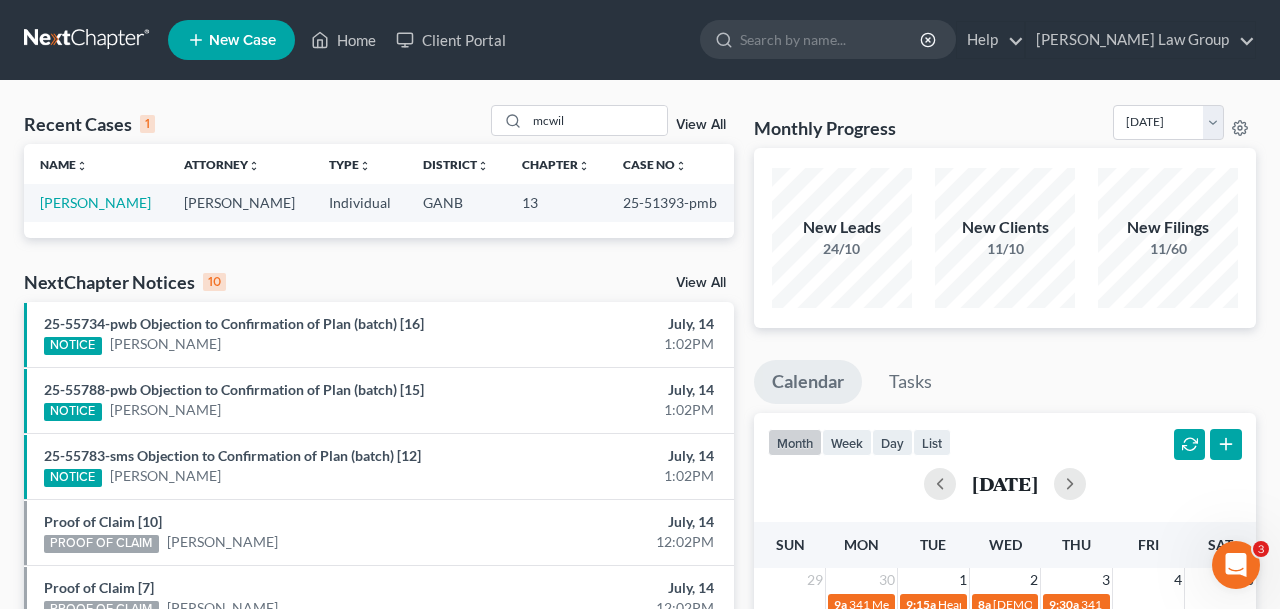 click on "[PERSON_NAME]" at bounding box center [96, 202] 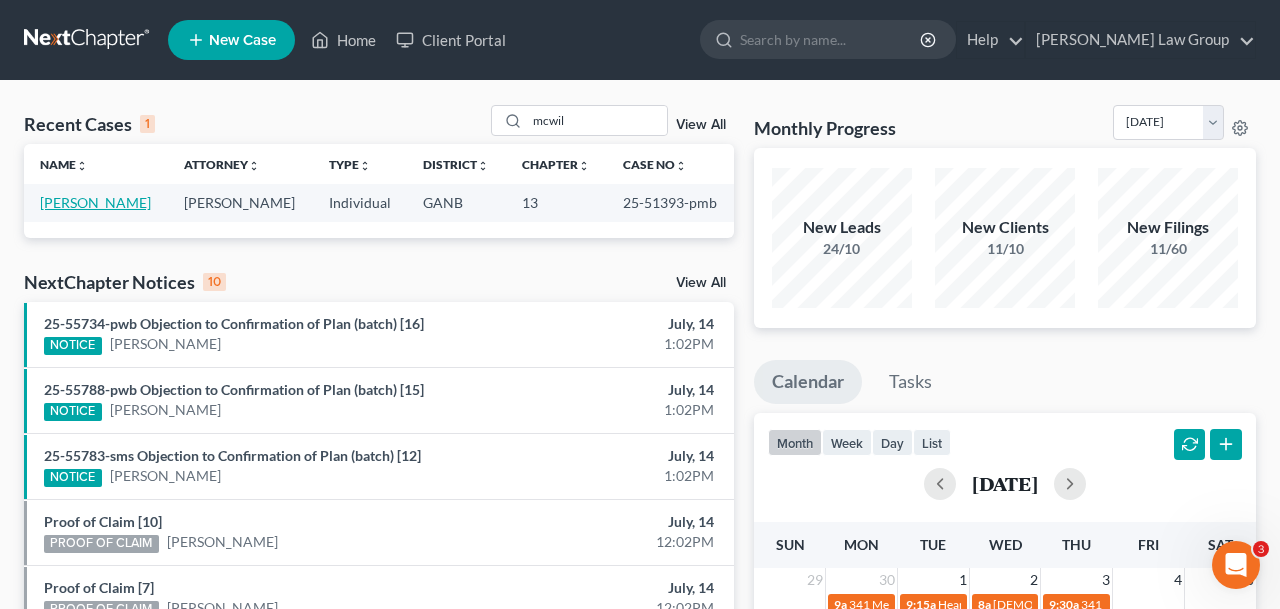 click on "[PERSON_NAME]" at bounding box center [95, 202] 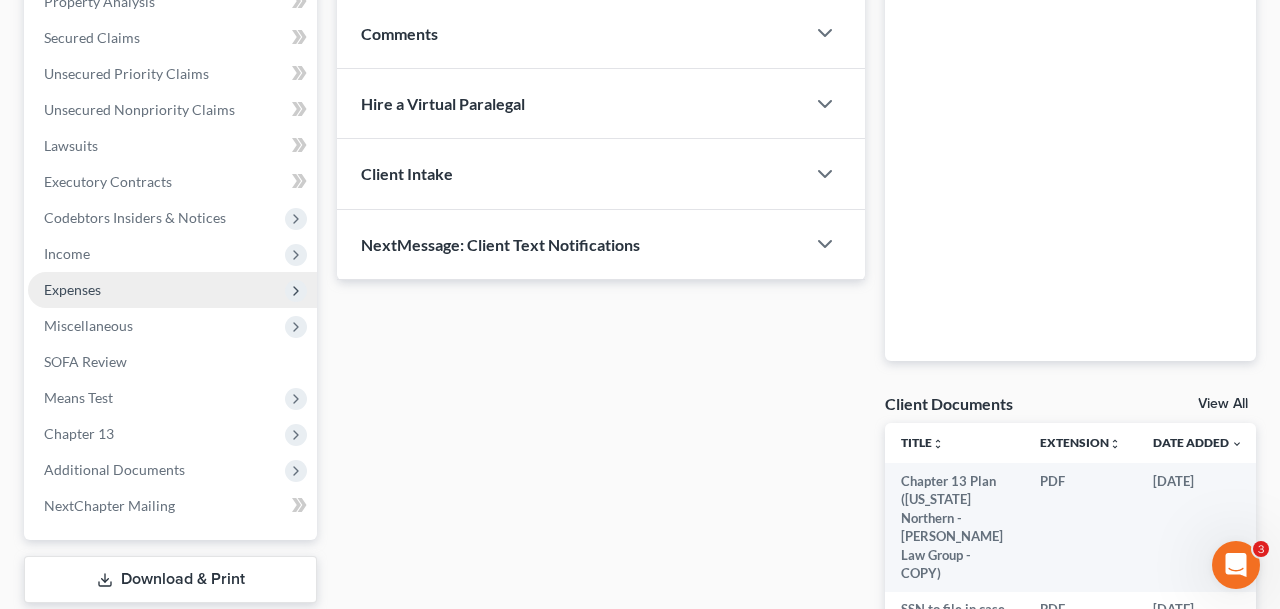 scroll, scrollTop: 405, scrollLeft: 0, axis: vertical 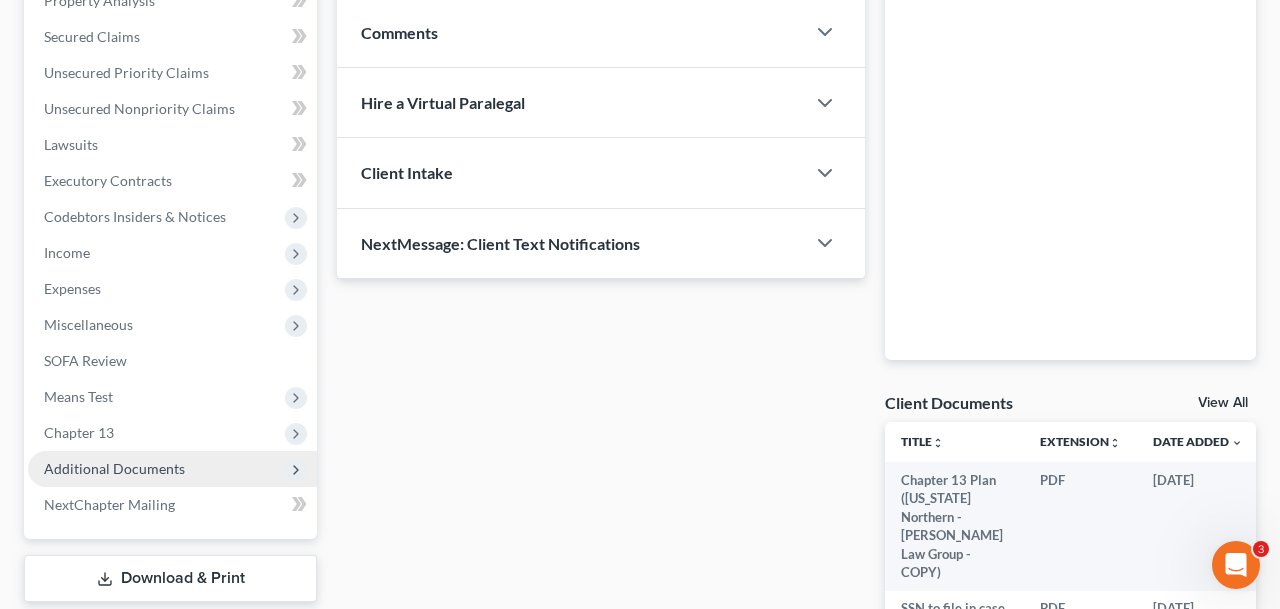 click on "Additional Documents" at bounding box center (114, 468) 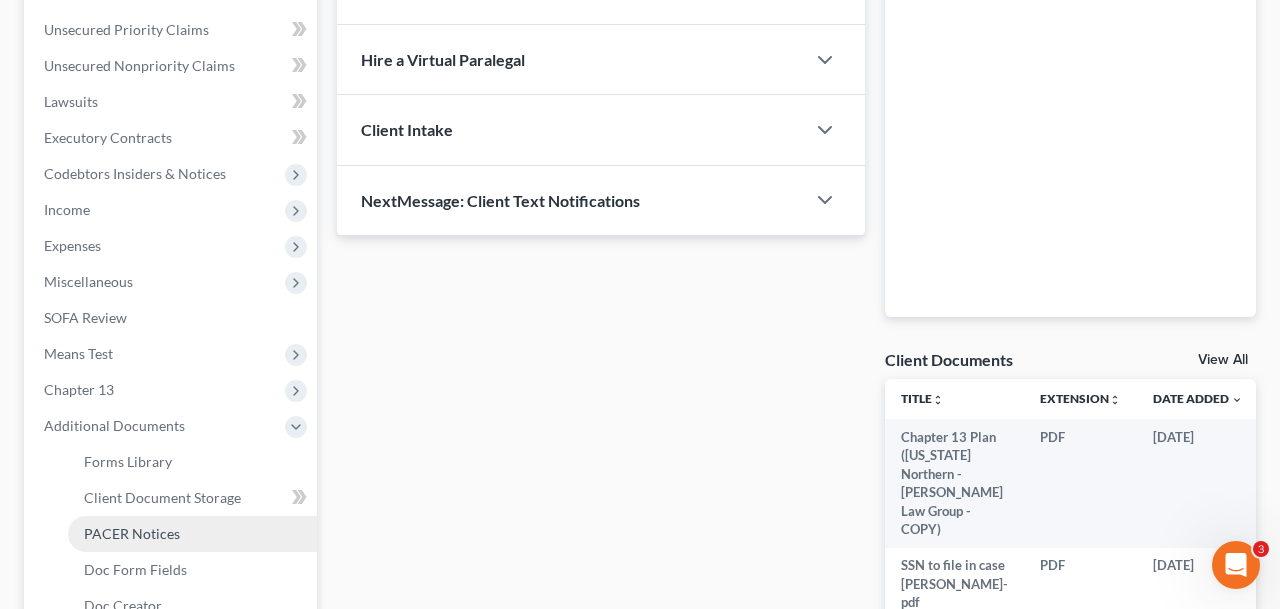 click on "PACER Notices" at bounding box center (192, 534) 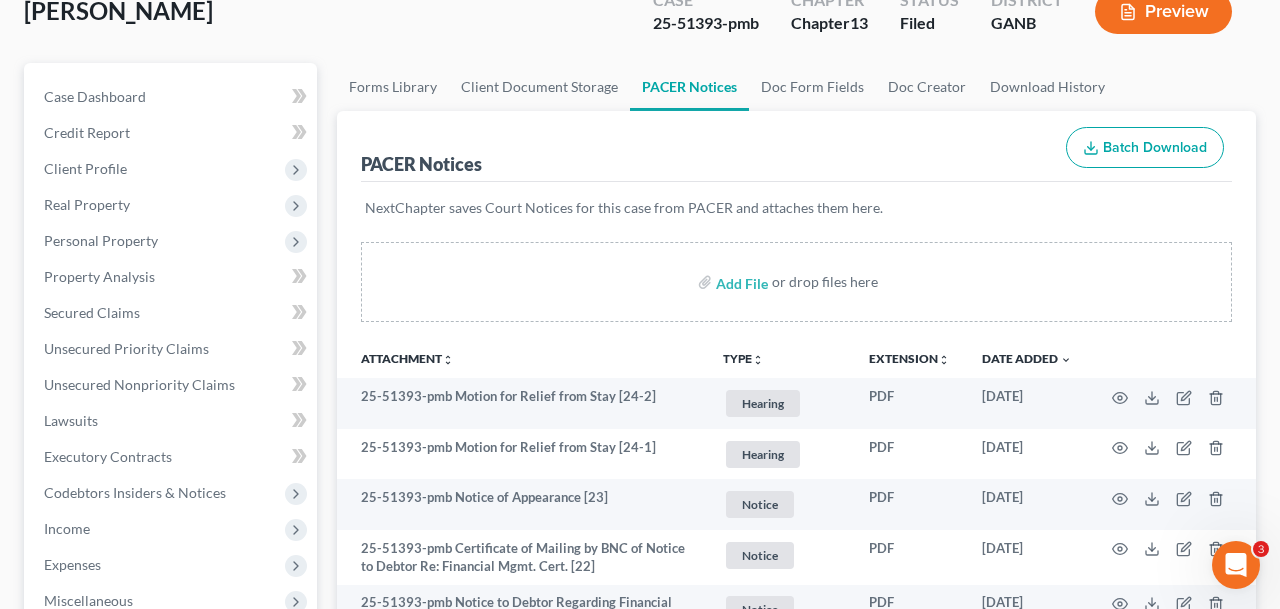 scroll, scrollTop: 133, scrollLeft: 0, axis: vertical 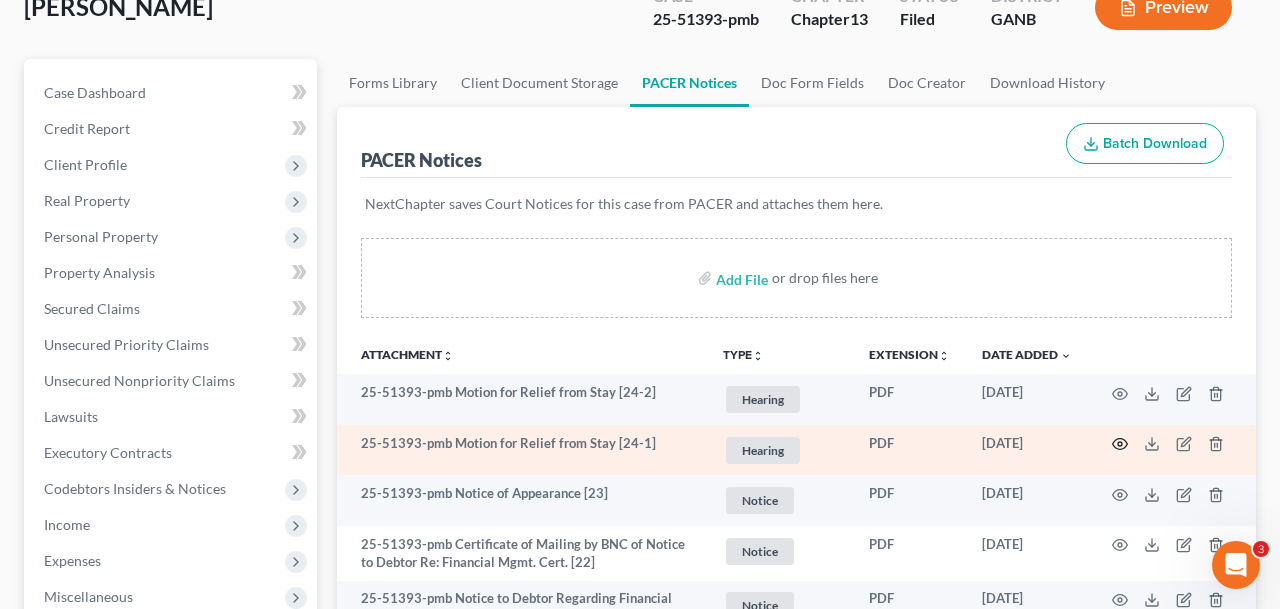 click 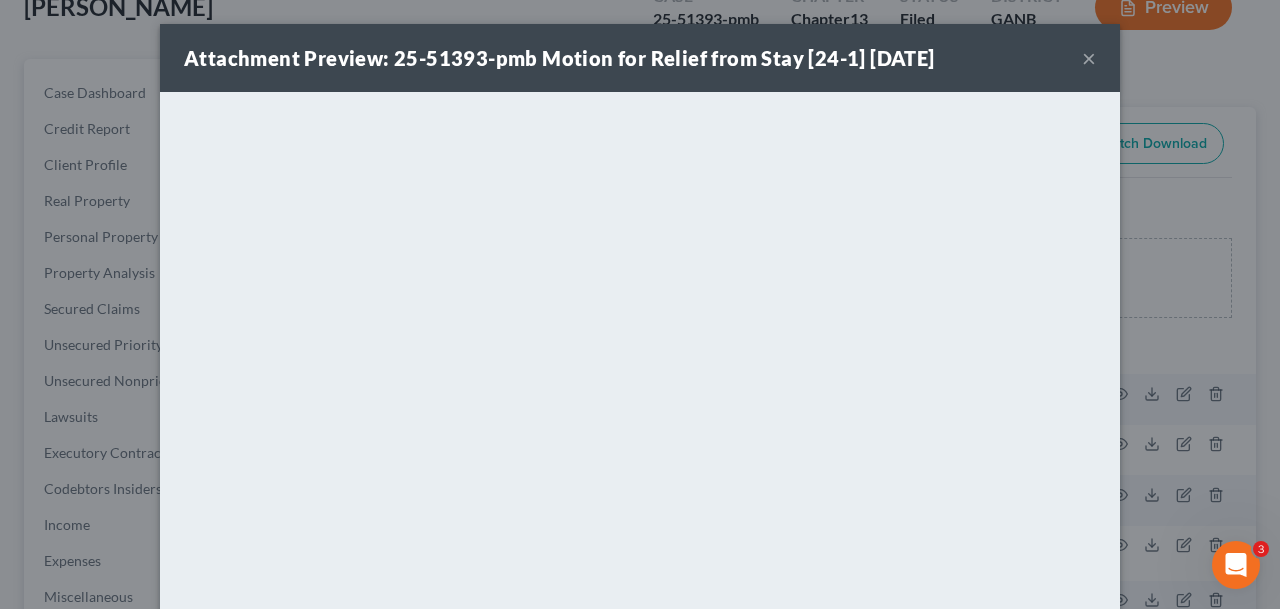 click on "Attachment Preview: 25-51393-pmb Motion for Relief from Stay [24-1] [DATE] ×" at bounding box center (640, 58) 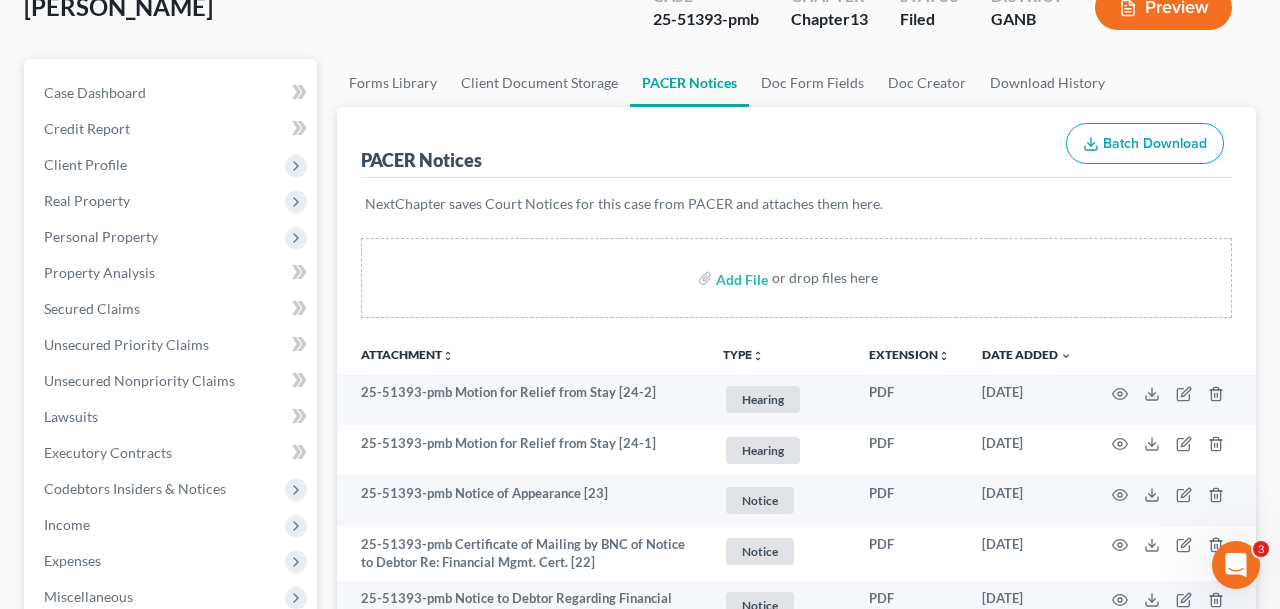 drag, startPoint x: 236, startPoint y: 14, endPoint x: 0, endPoint y: 14, distance: 236 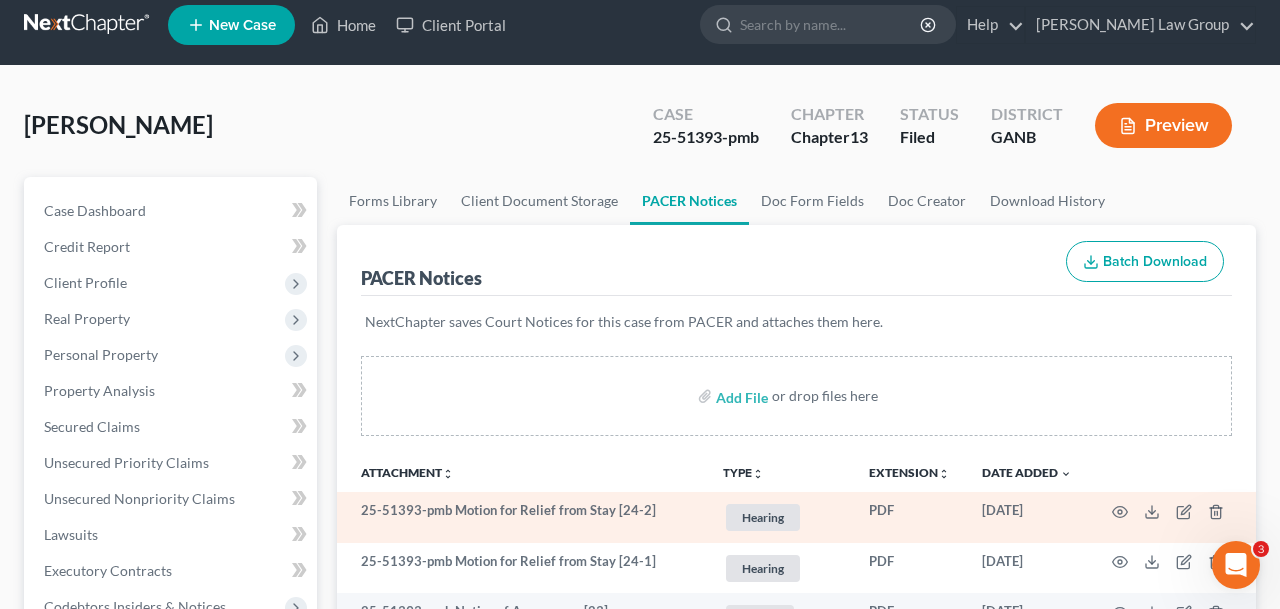 scroll, scrollTop: 0, scrollLeft: 0, axis: both 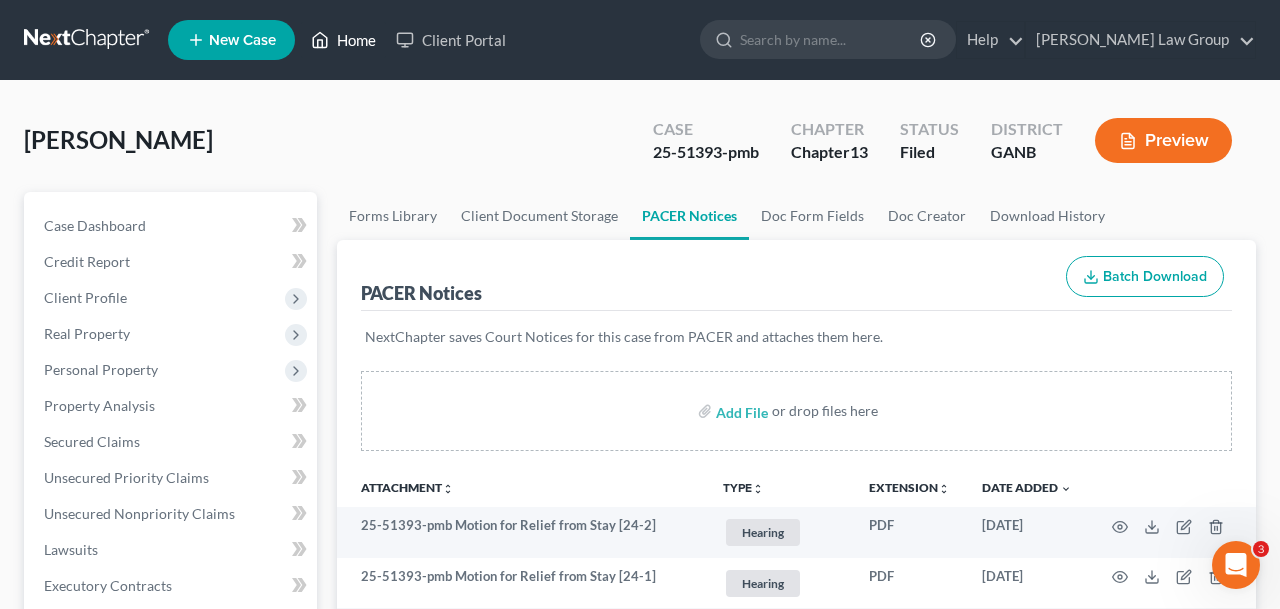 click on "Home" at bounding box center [343, 40] 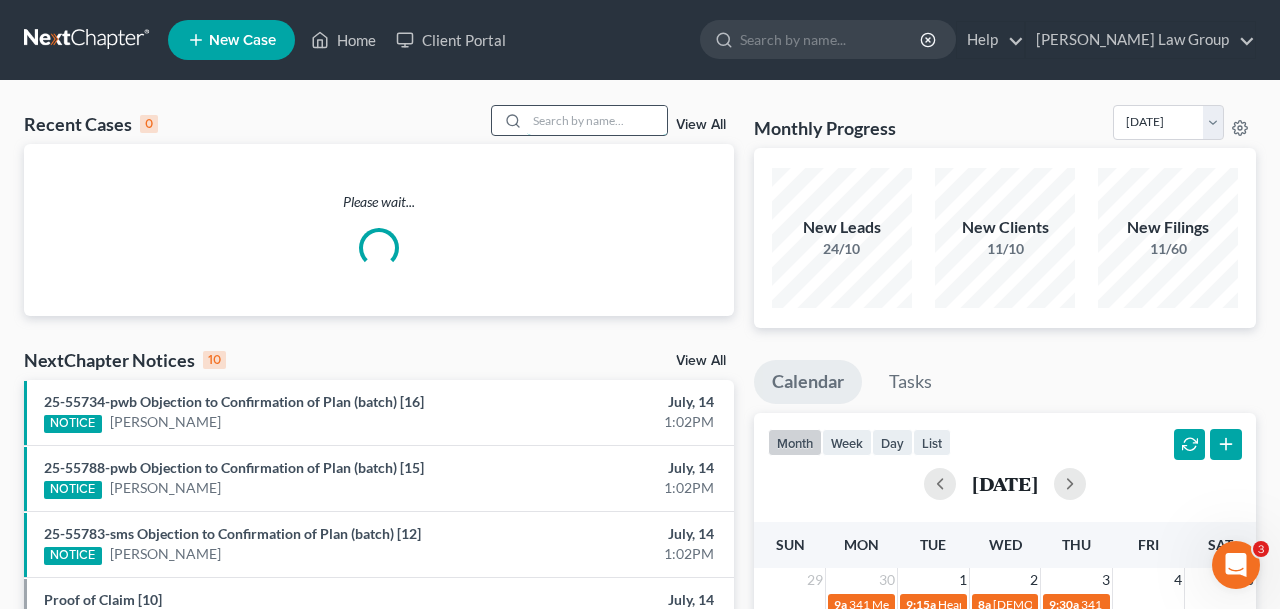 click at bounding box center [597, 120] 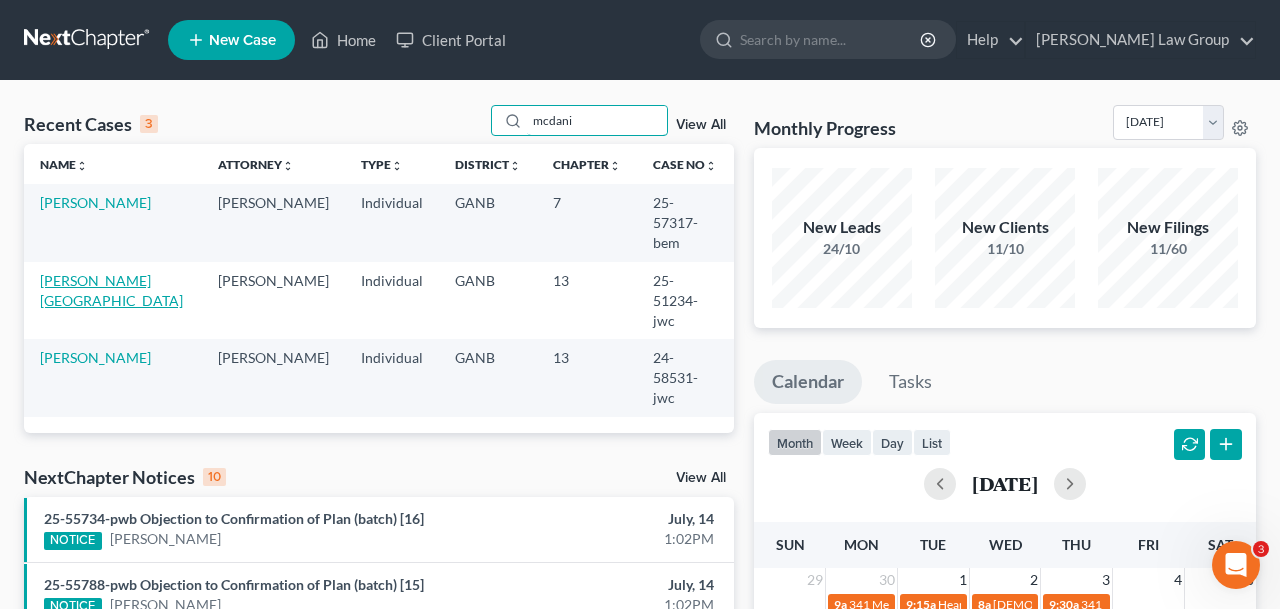 type on "mcdani" 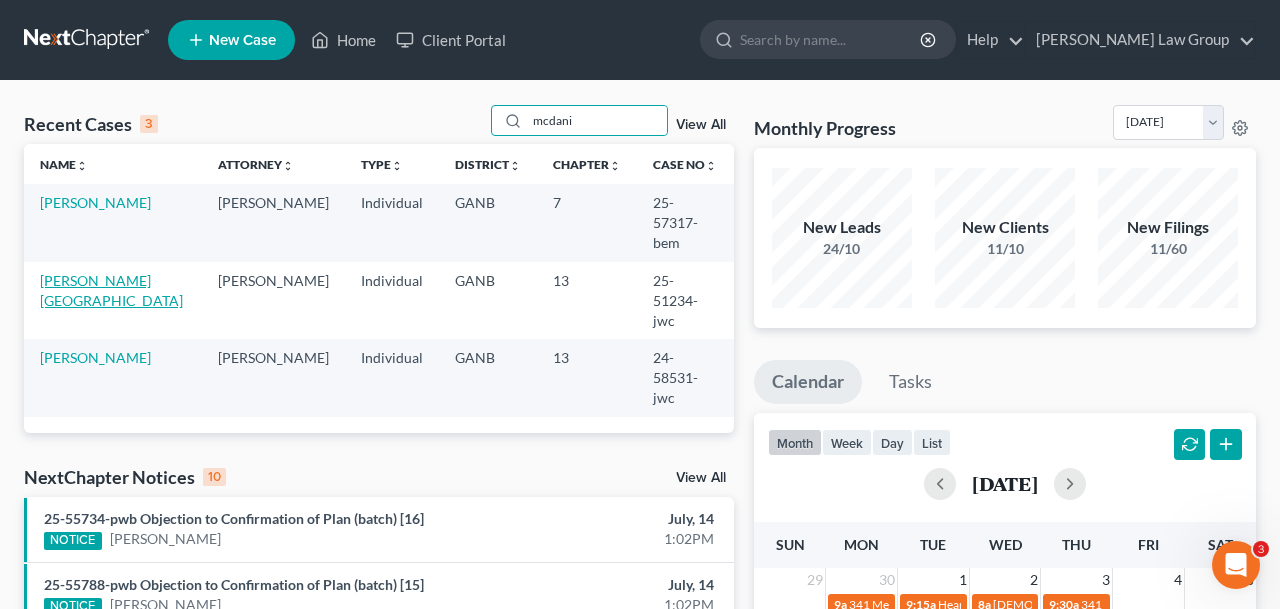 click on "[PERSON_NAME][GEOGRAPHIC_DATA]" at bounding box center (111, 290) 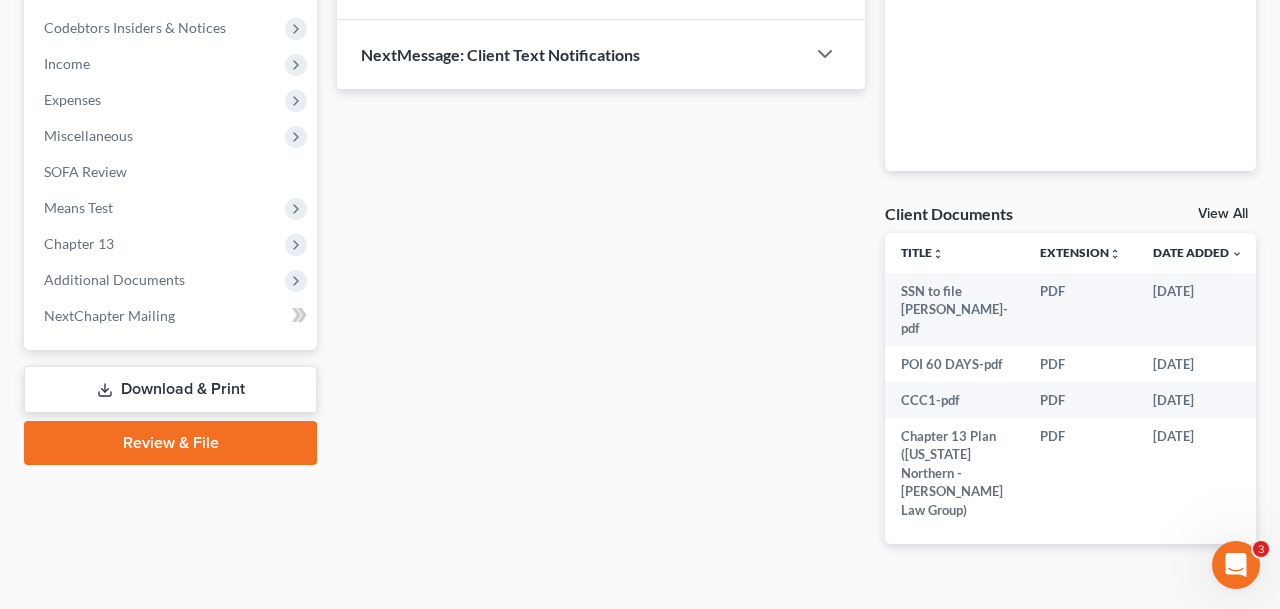 scroll, scrollTop: 674, scrollLeft: 0, axis: vertical 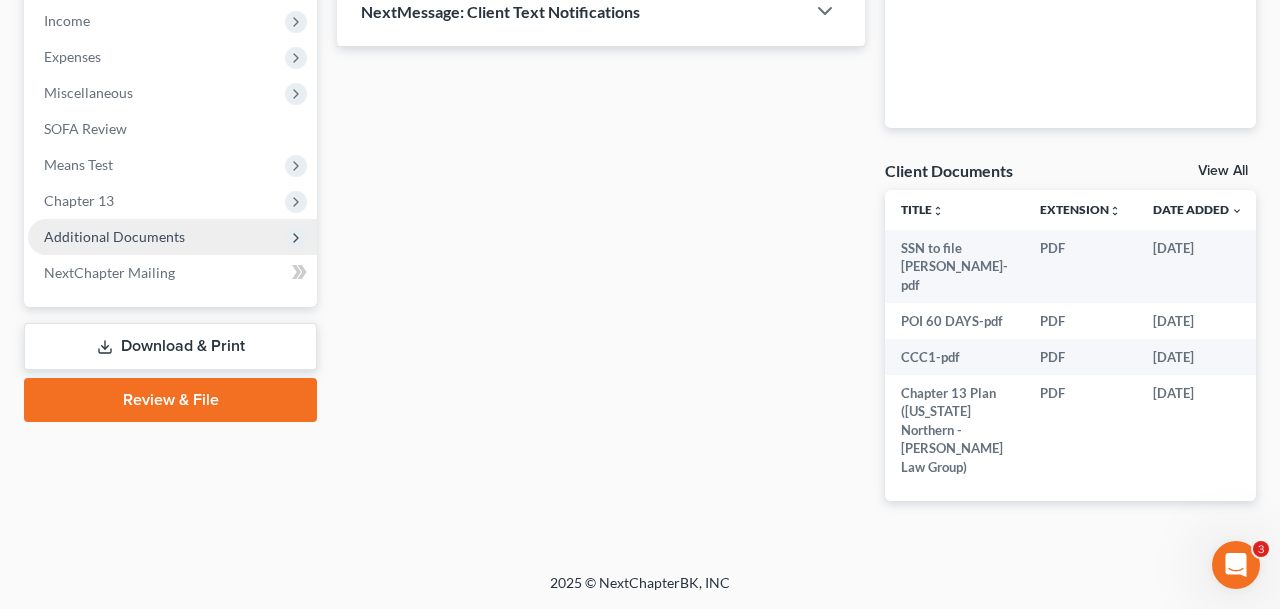 click on "Additional Documents" at bounding box center (172, 237) 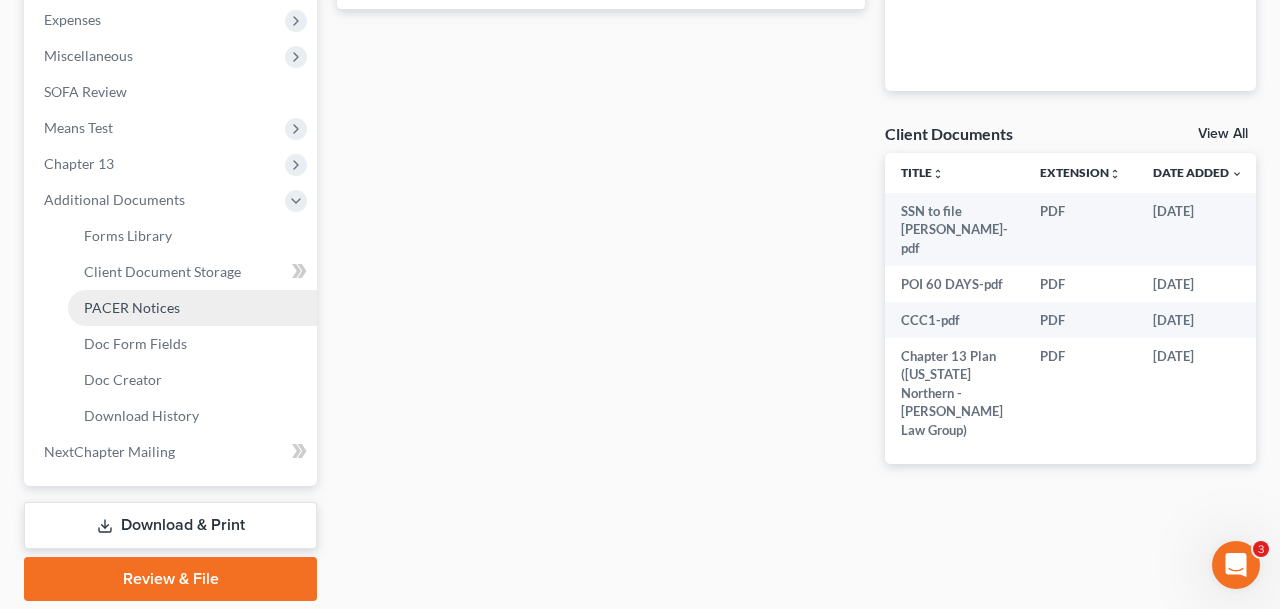 click on "PACER Notices" at bounding box center (192, 308) 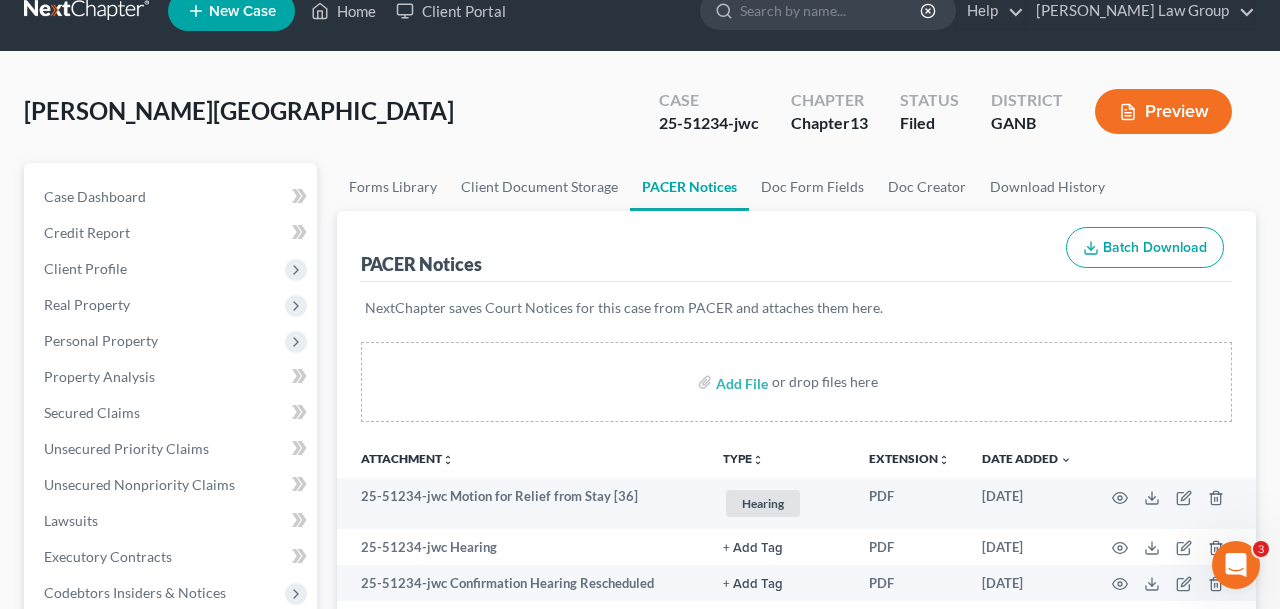 scroll, scrollTop: 32, scrollLeft: 0, axis: vertical 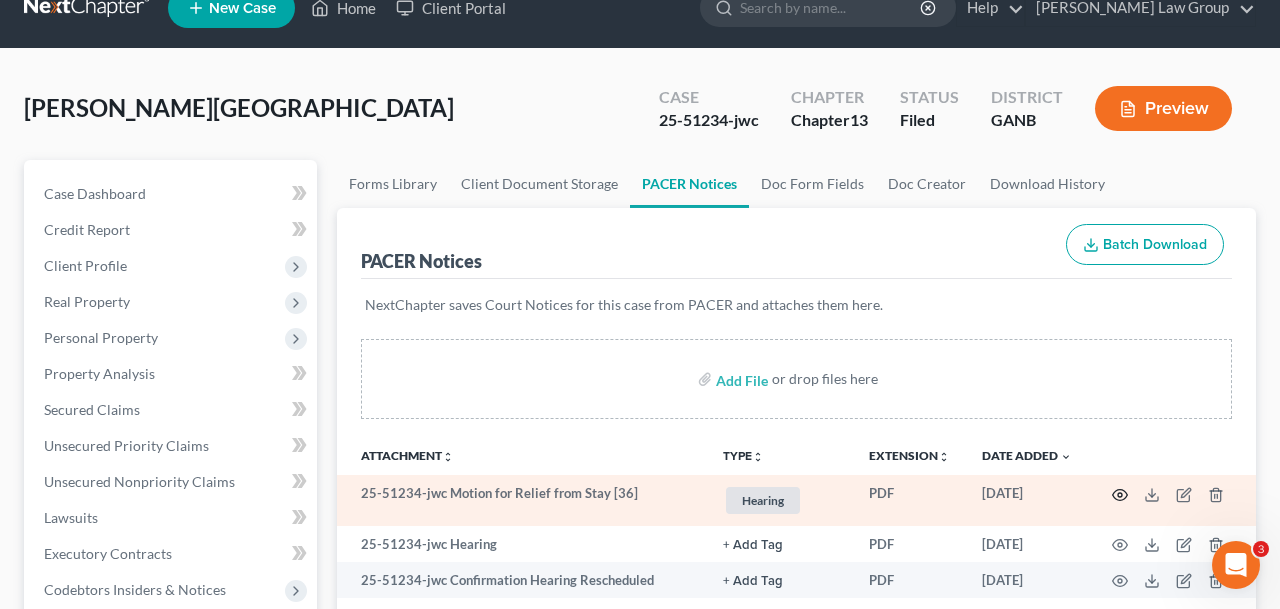 click 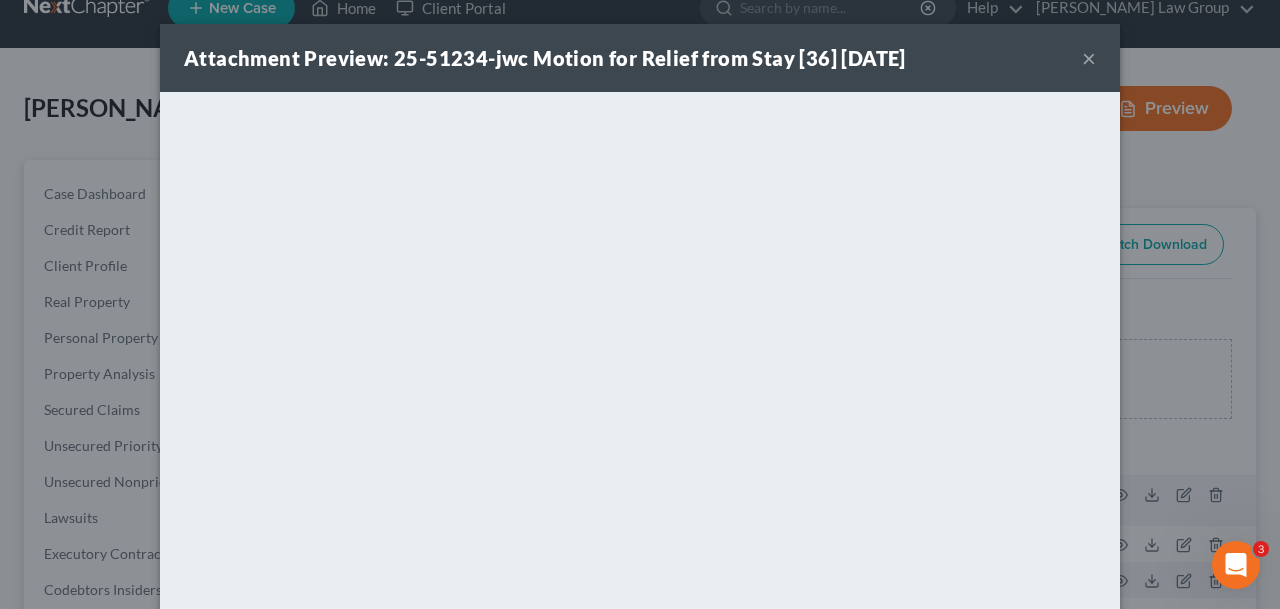 click on "×" at bounding box center [1089, 58] 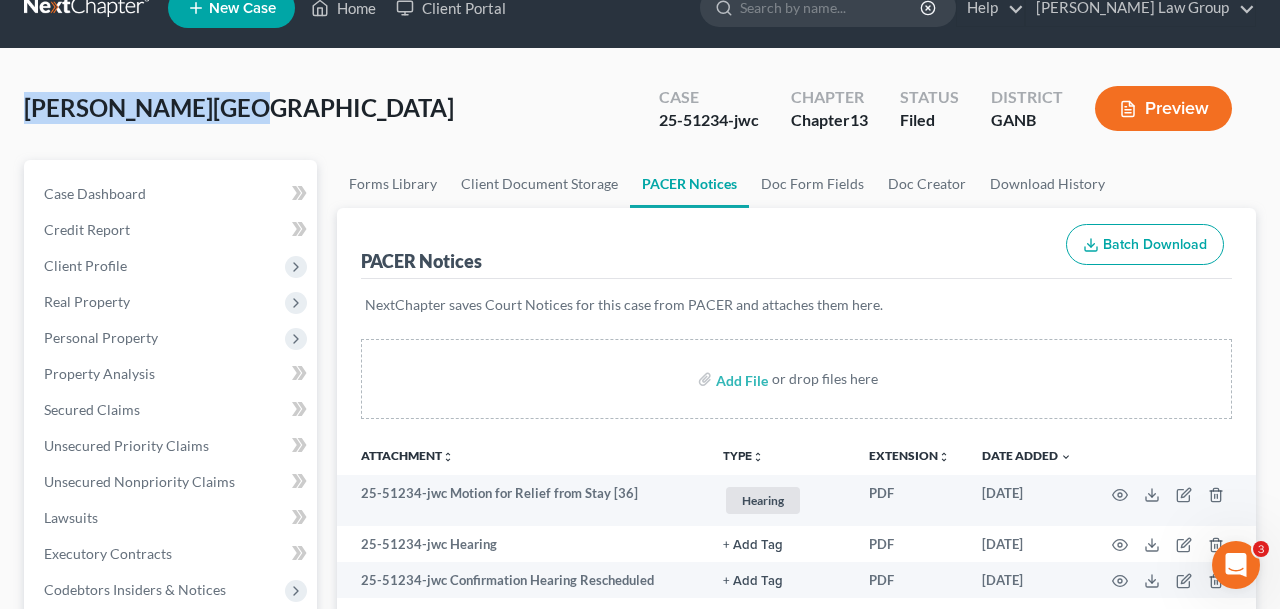 drag, startPoint x: 243, startPoint y: 130, endPoint x: 25, endPoint y: 112, distance: 218.74185 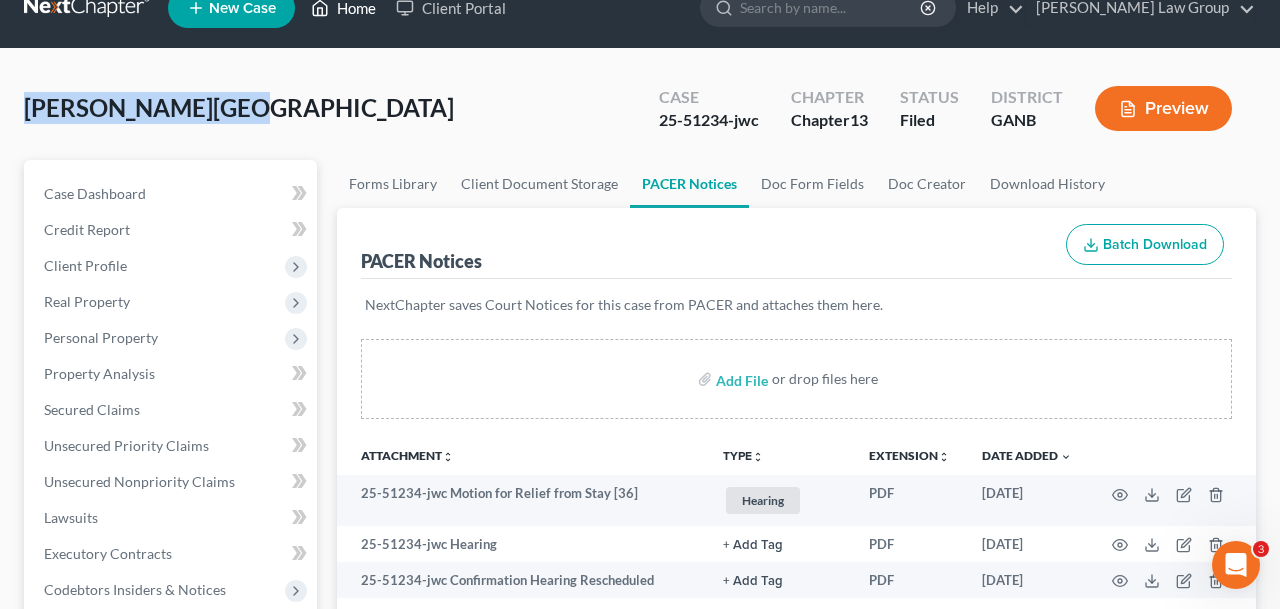 click on "Home" at bounding box center (343, 8) 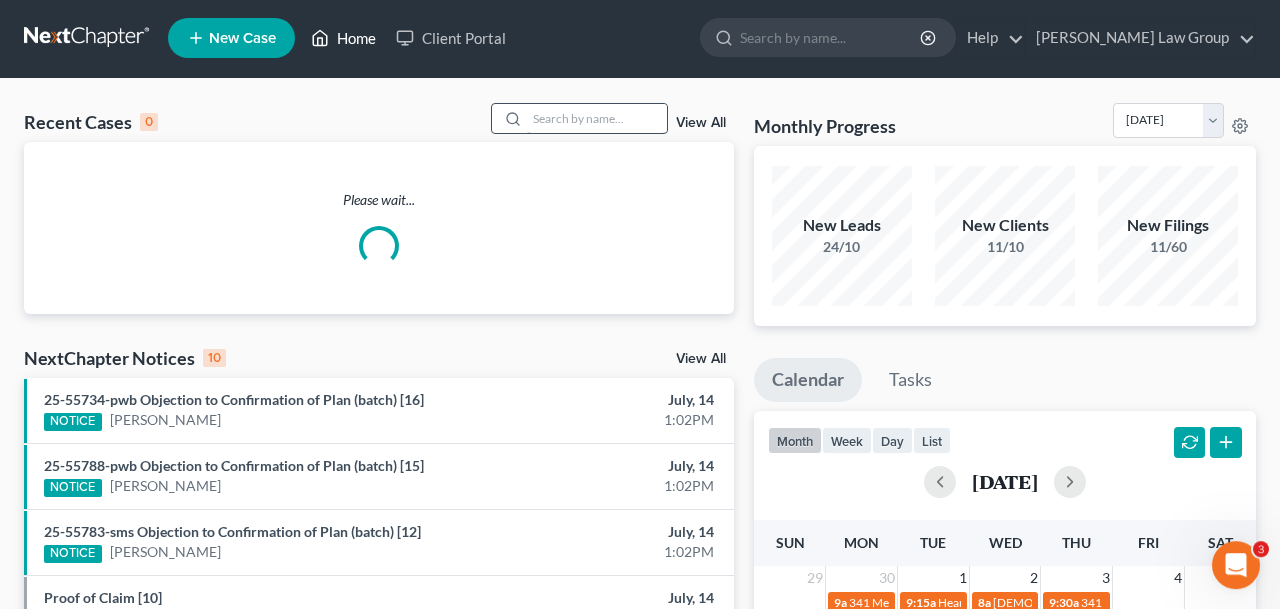 scroll, scrollTop: 0, scrollLeft: 0, axis: both 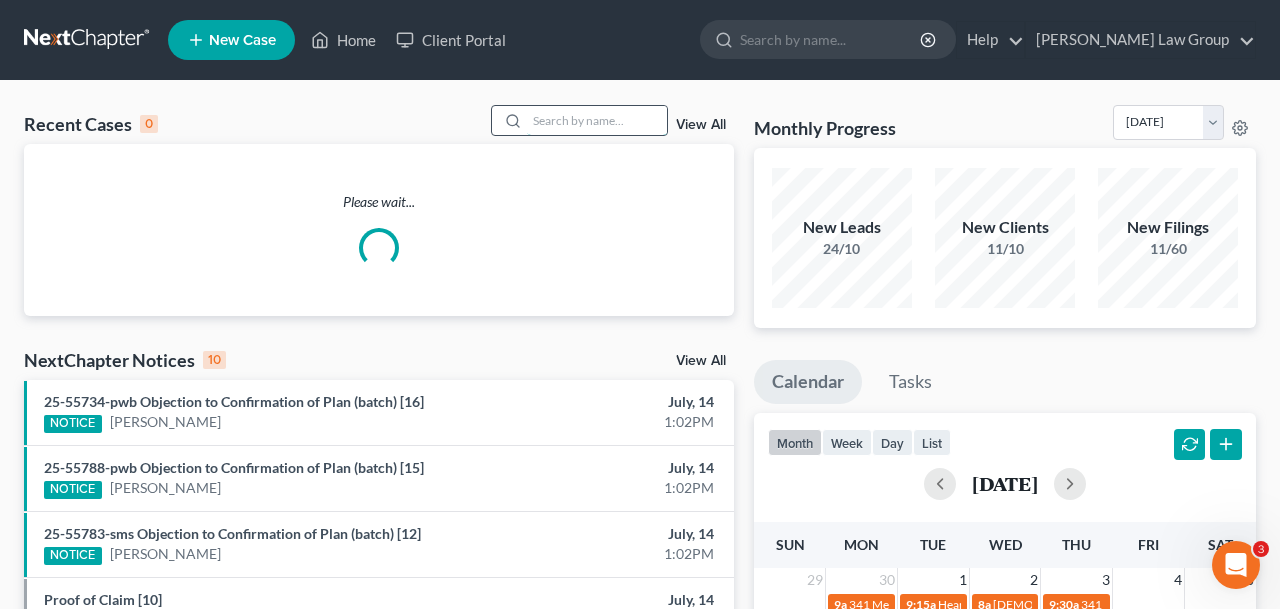 click at bounding box center [597, 120] 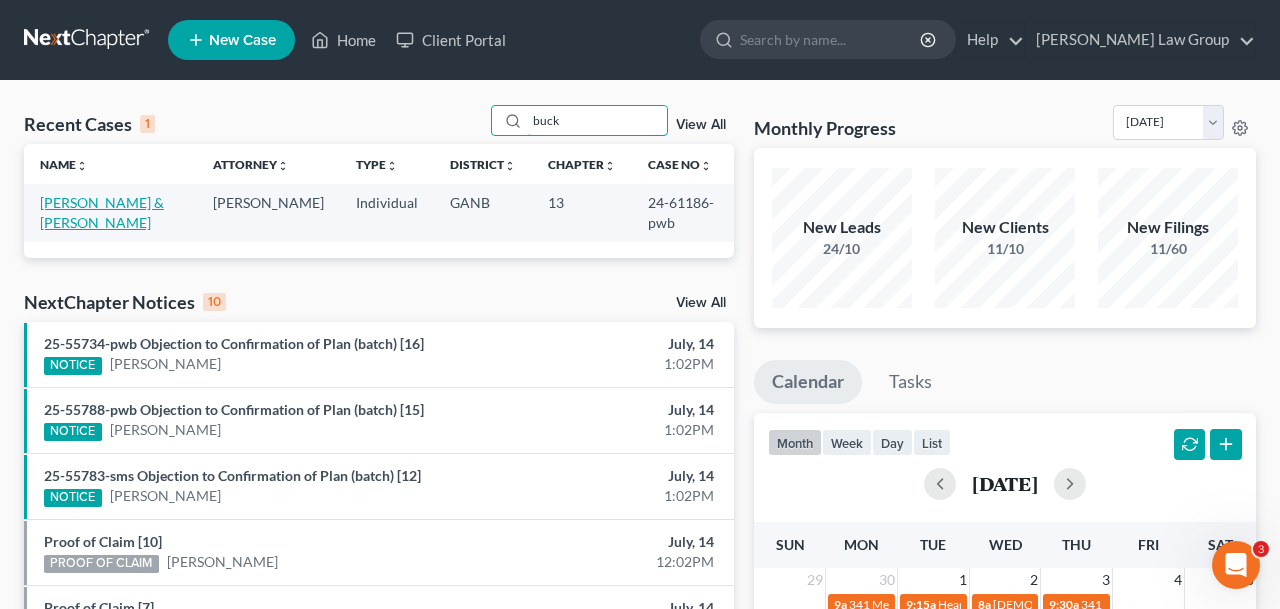 type on "buck" 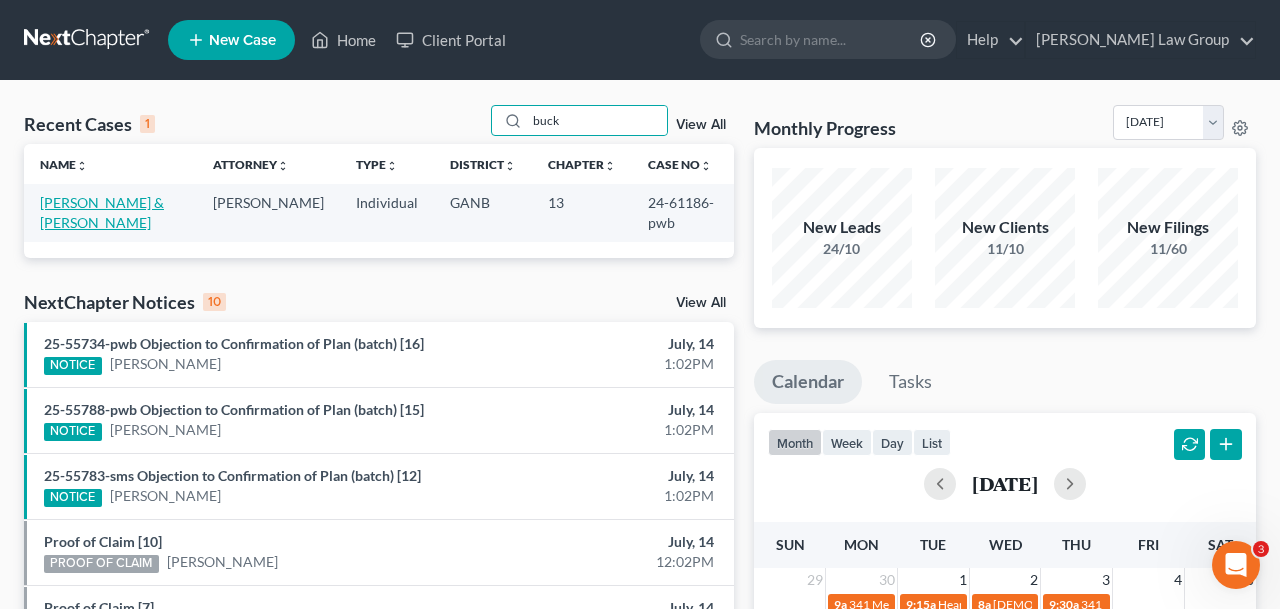 click on "[PERSON_NAME] & [PERSON_NAME]" at bounding box center [102, 212] 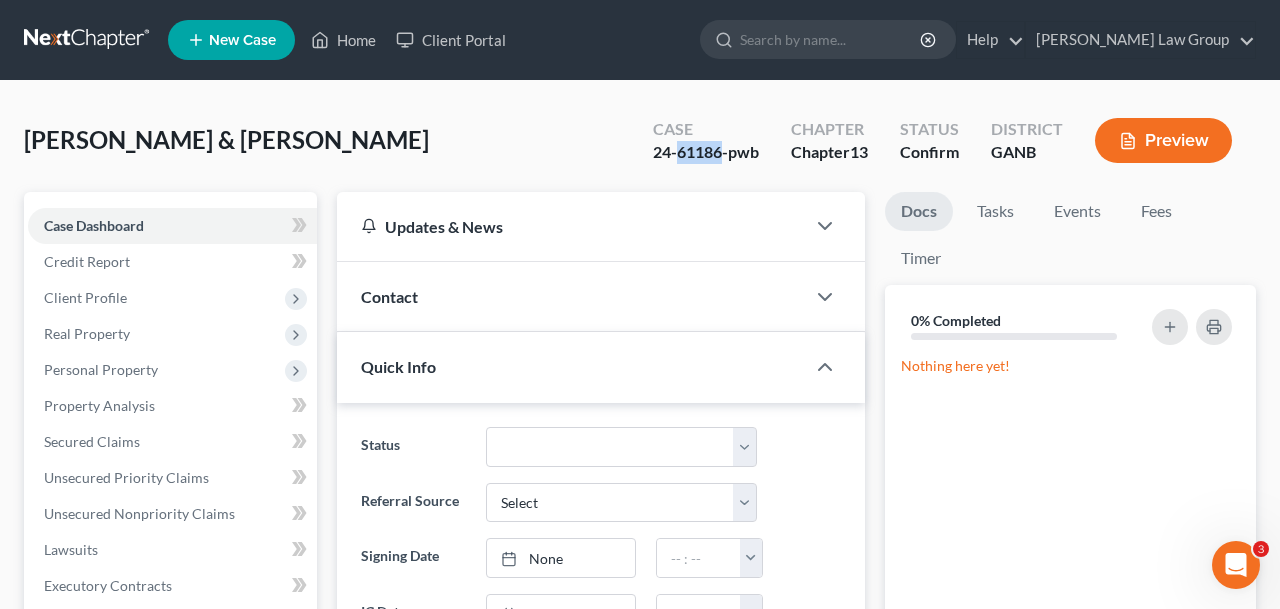 drag, startPoint x: 720, startPoint y: 154, endPoint x: 676, endPoint y: 156, distance: 44.04543 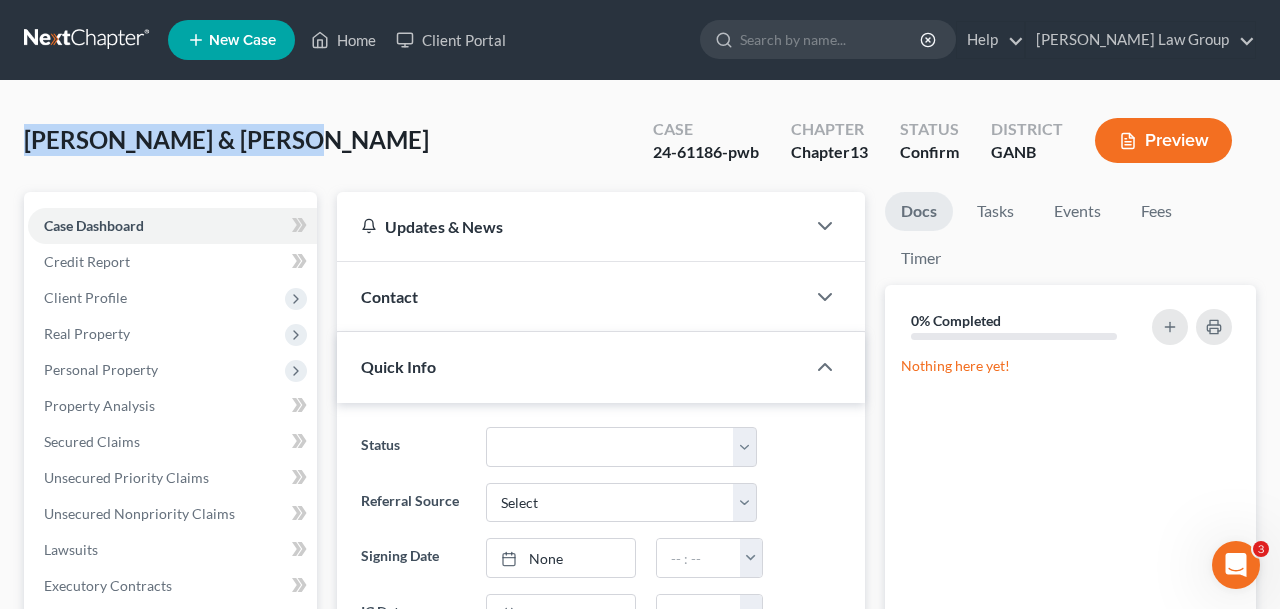 drag, startPoint x: 308, startPoint y: 149, endPoint x: 2, endPoint y: 150, distance: 306.00165 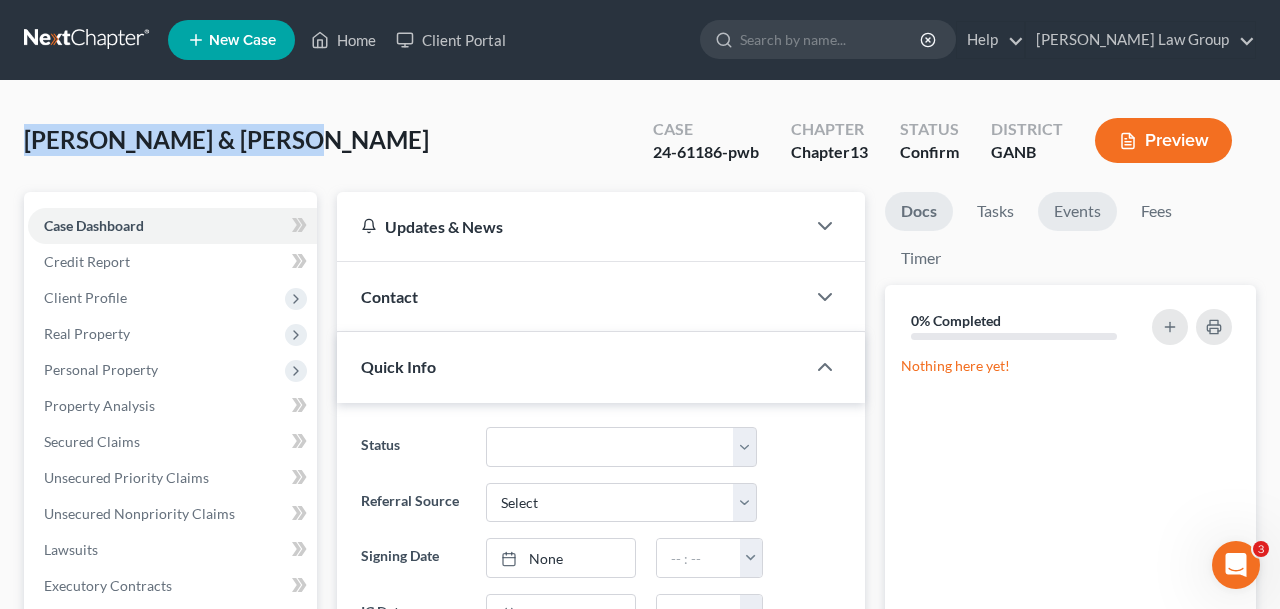 click on "Events" at bounding box center [1077, 211] 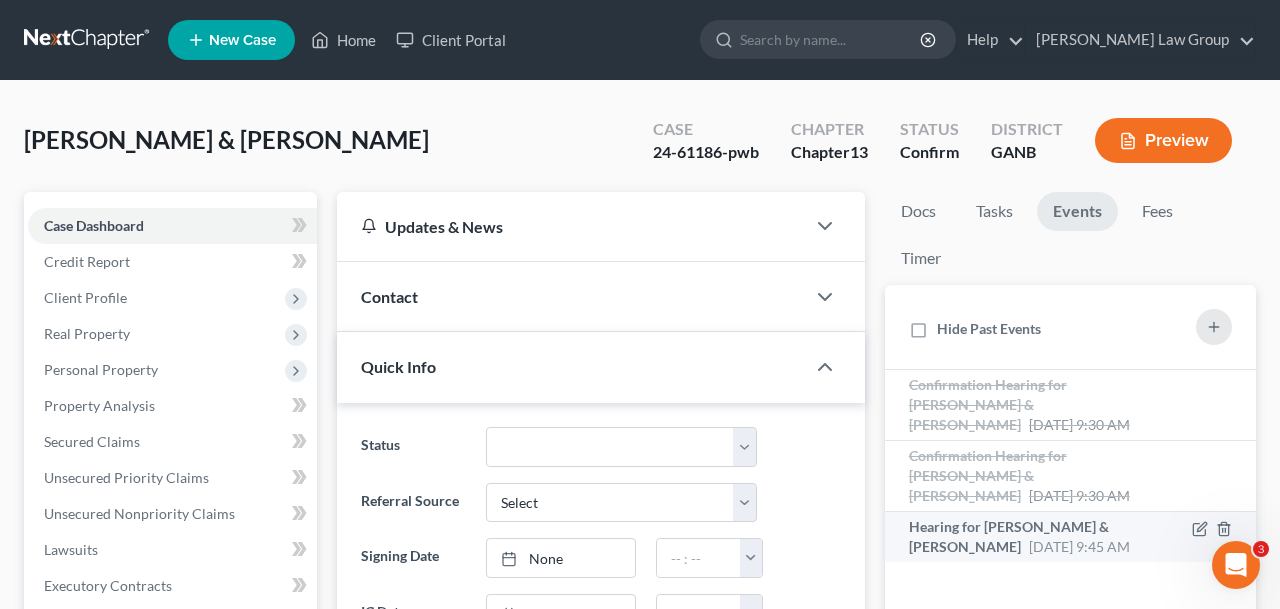 click on "Hearing for [PERSON_NAME] & [PERSON_NAME] [DATE] 9:45 AM" at bounding box center [1027, 537] 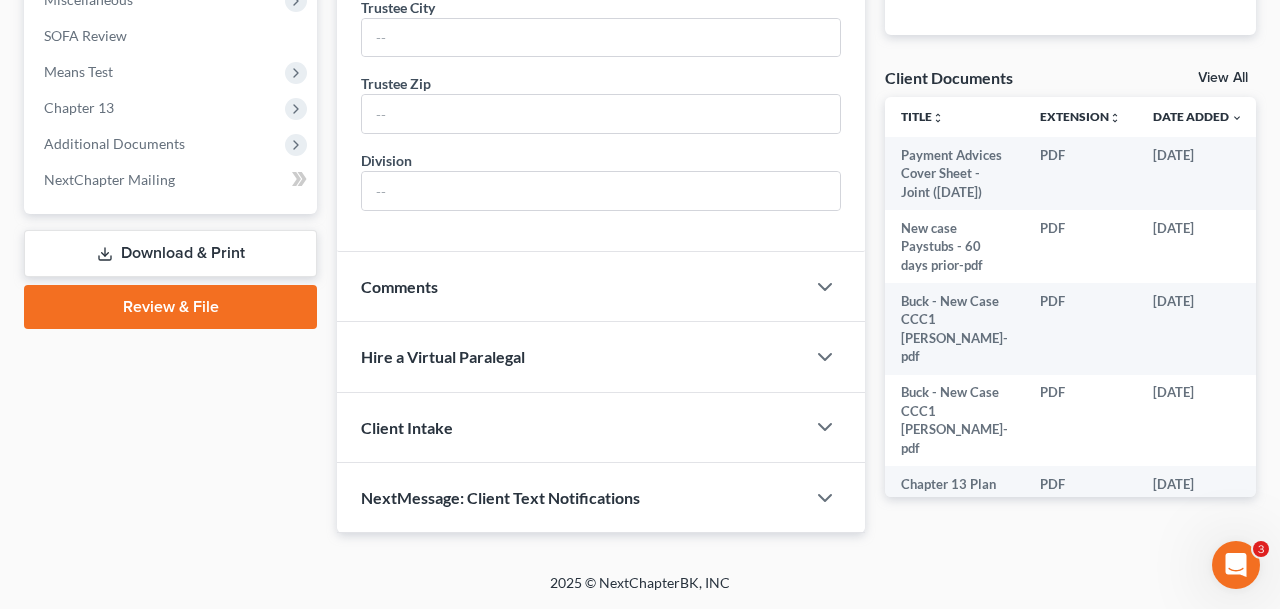 scroll, scrollTop: 814, scrollLeft: 0, axis: vertical 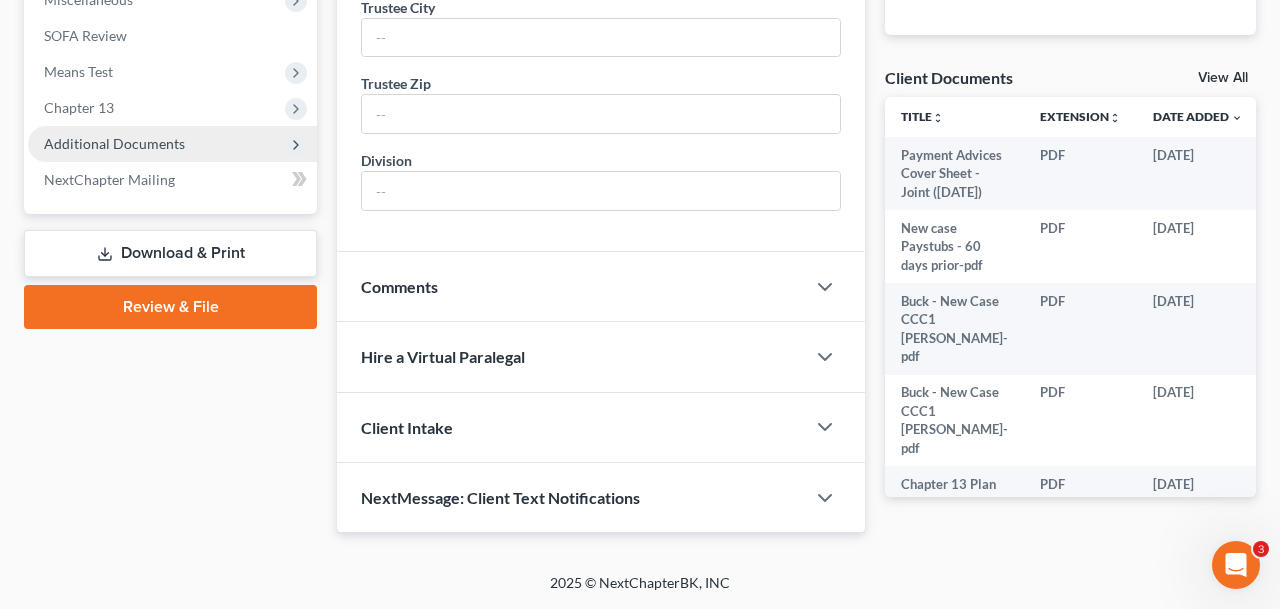 click on "Additional Documents" at bounding box center [114, 143] 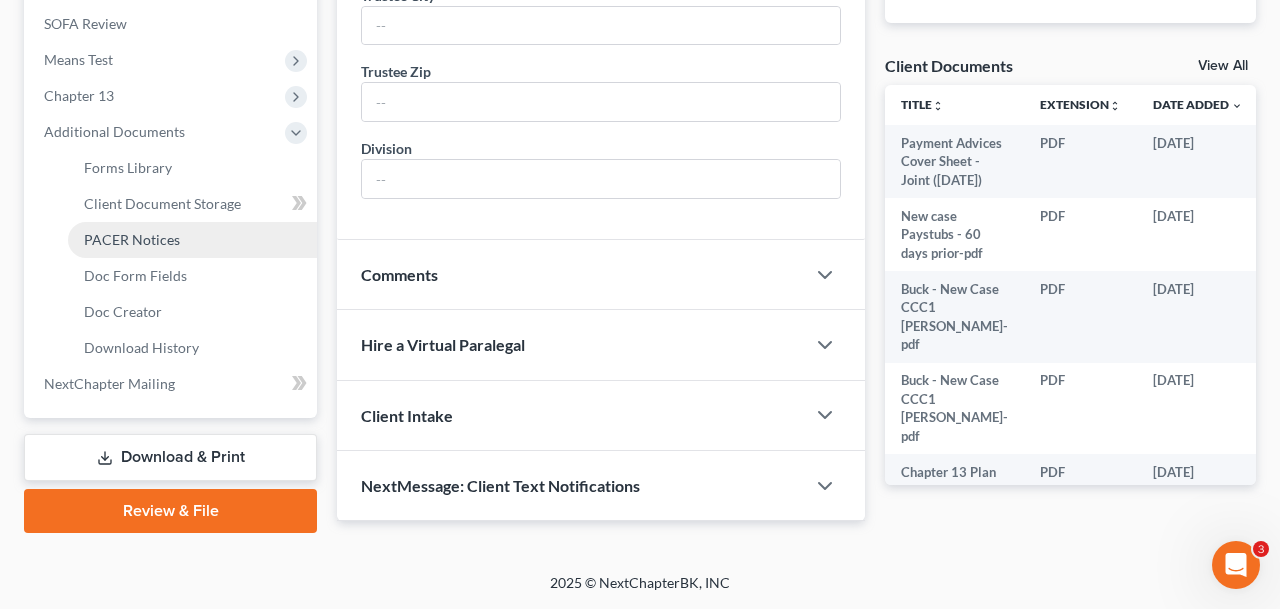 click on "PACER Notices" at bounding box center (132, 239) 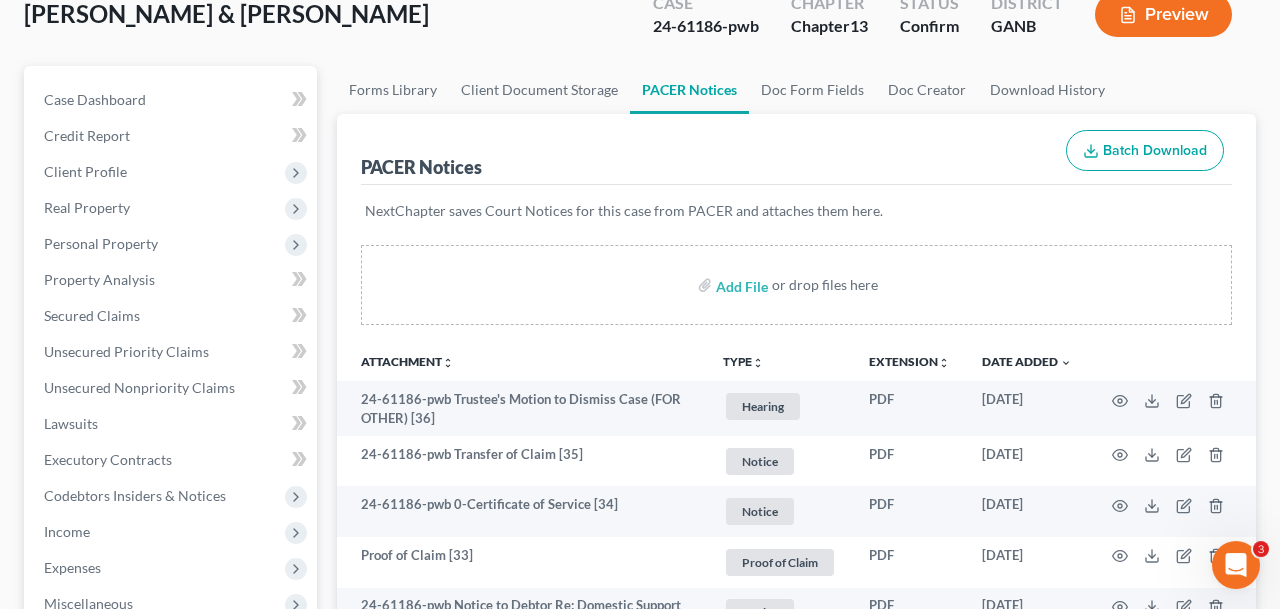 scroll, scrollTop: 330, scrollLeft: 0, axis: vertical 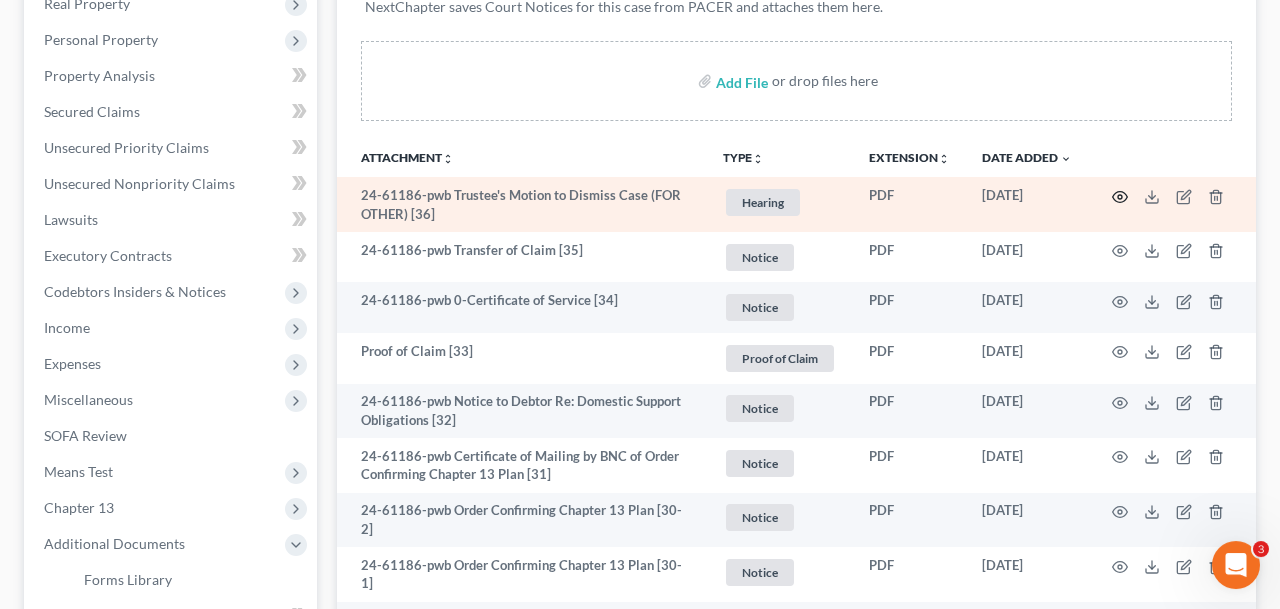 click 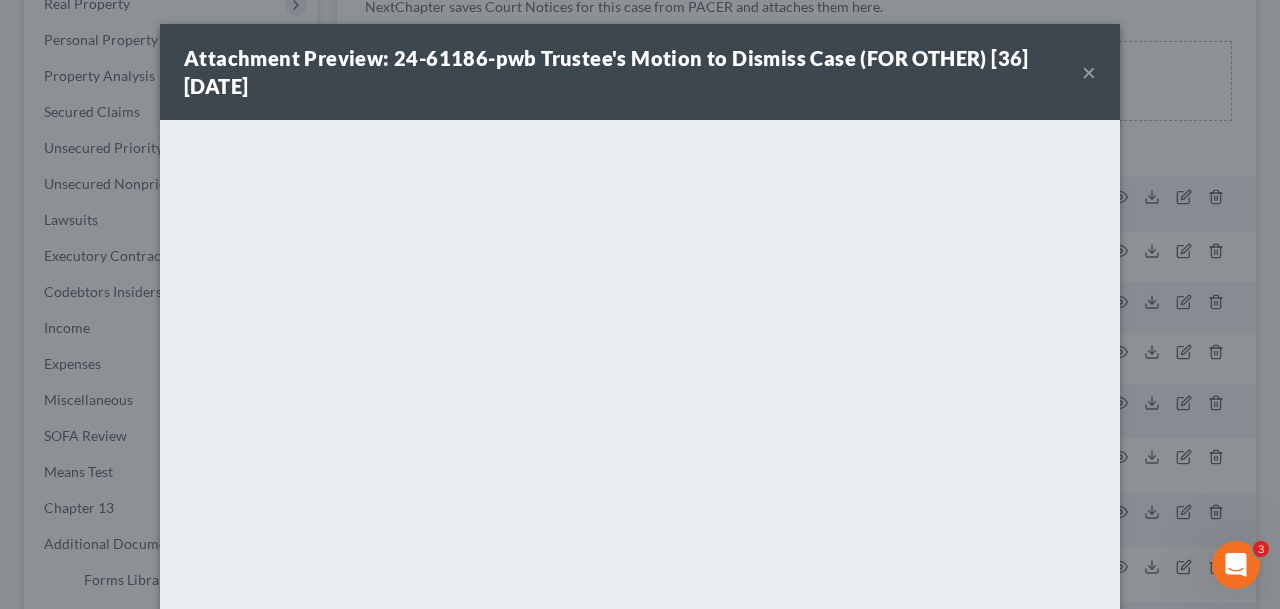 click on "×" at bounding box center [1089, 72] 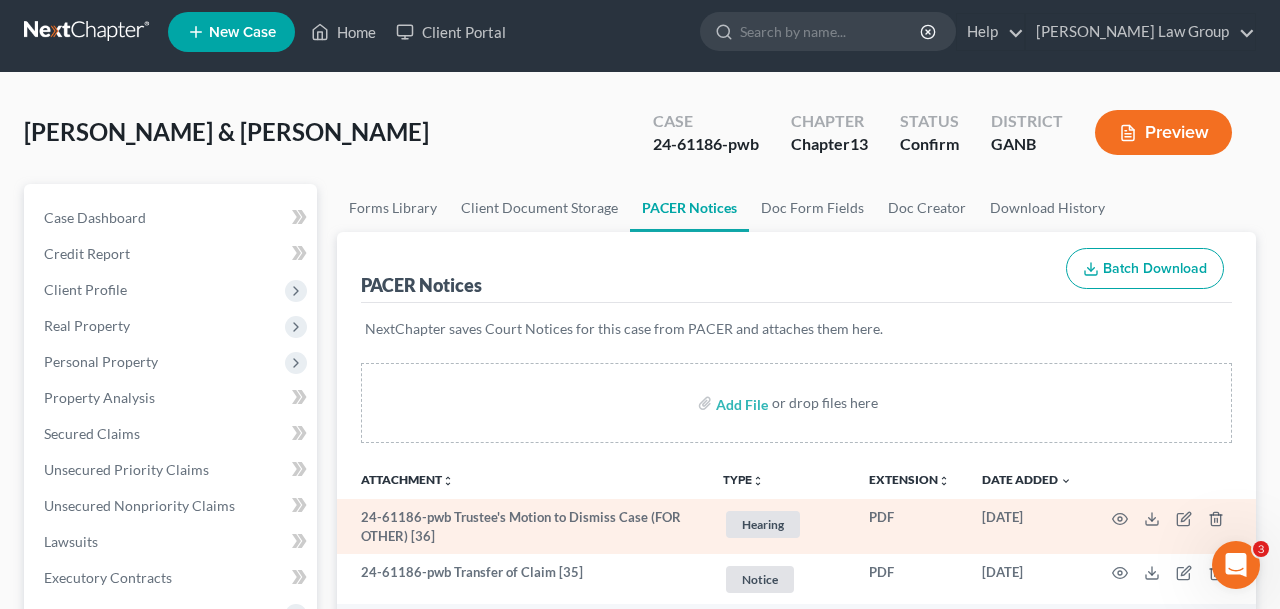 scroll, scrollTop: 0, scrollLeft: 0, axis: both 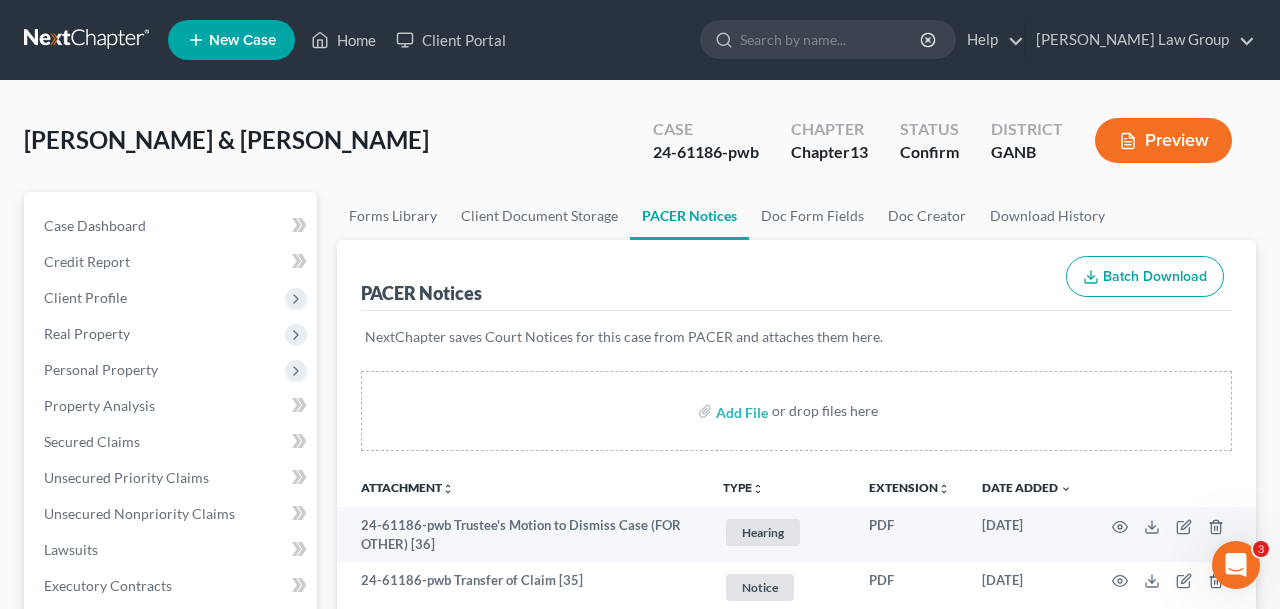drag, startPoint x: 296, startPoint y: 160, endPoint x: 1, endPoint y: 159, distance: 295.0017 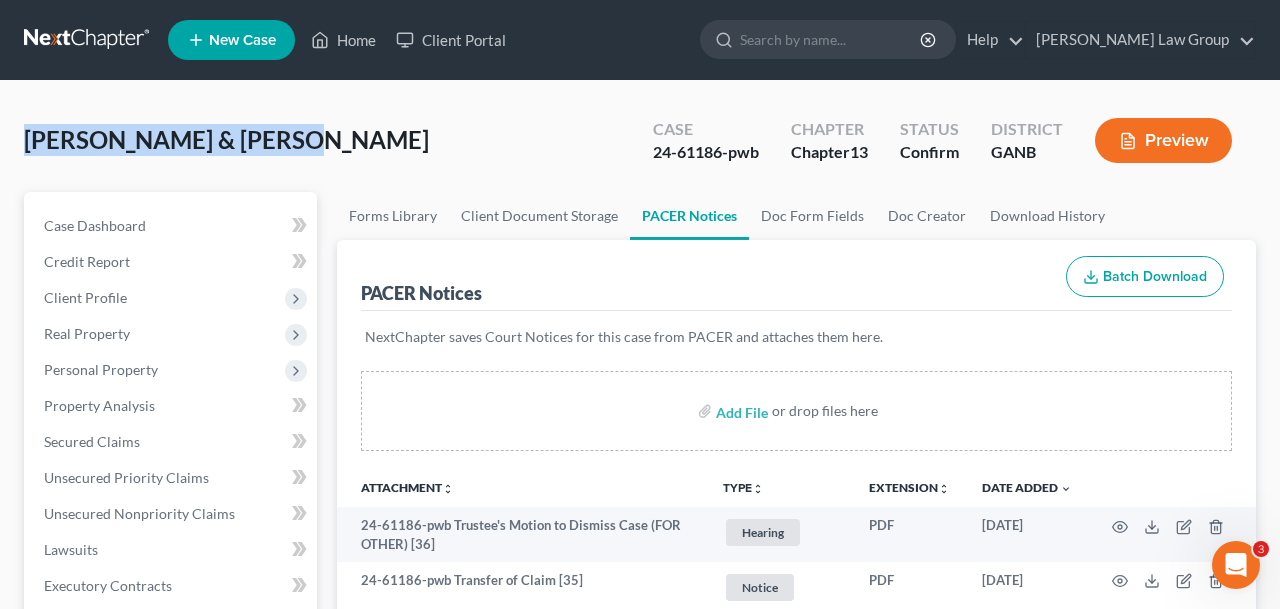 drag, startPoint x: 25, startPoint y: 144, endPoint x: 387, endPoint y: 154, distance: 362.1381 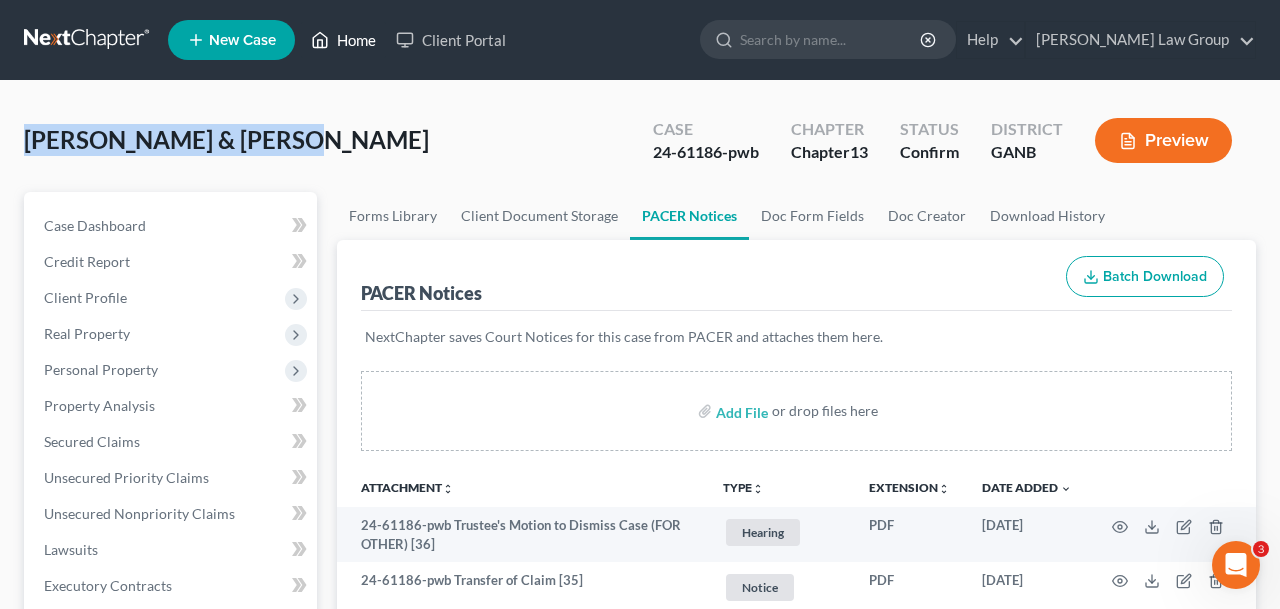 click on "Home" at bounding box center [343, 40] 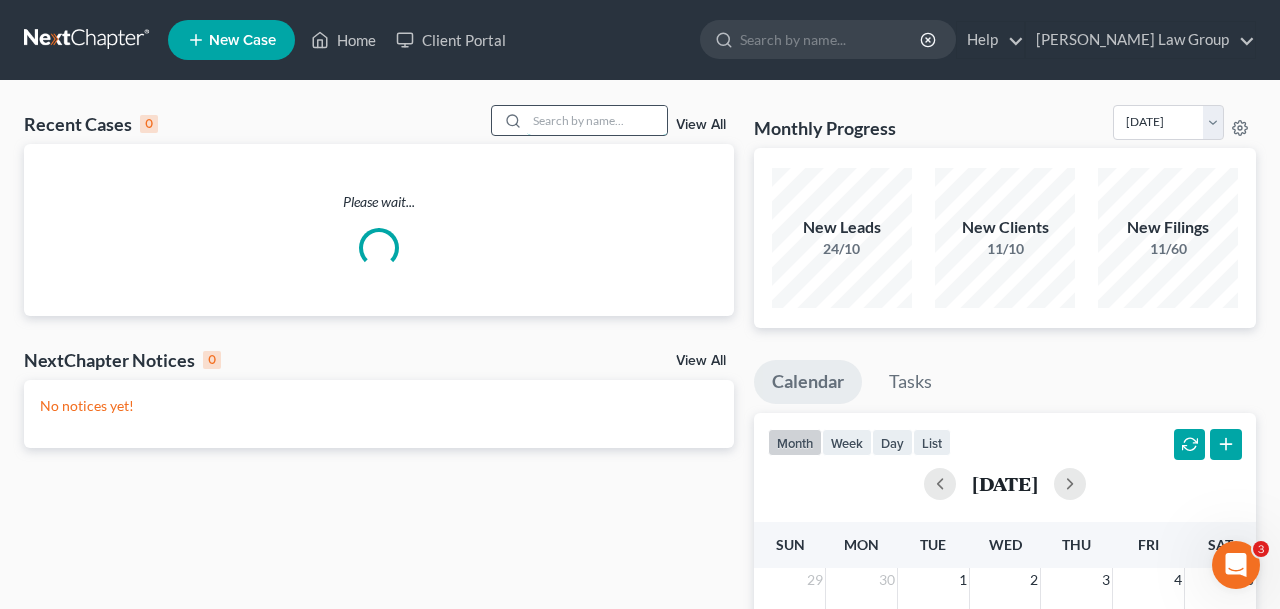 click at bounding box center [597, 120] 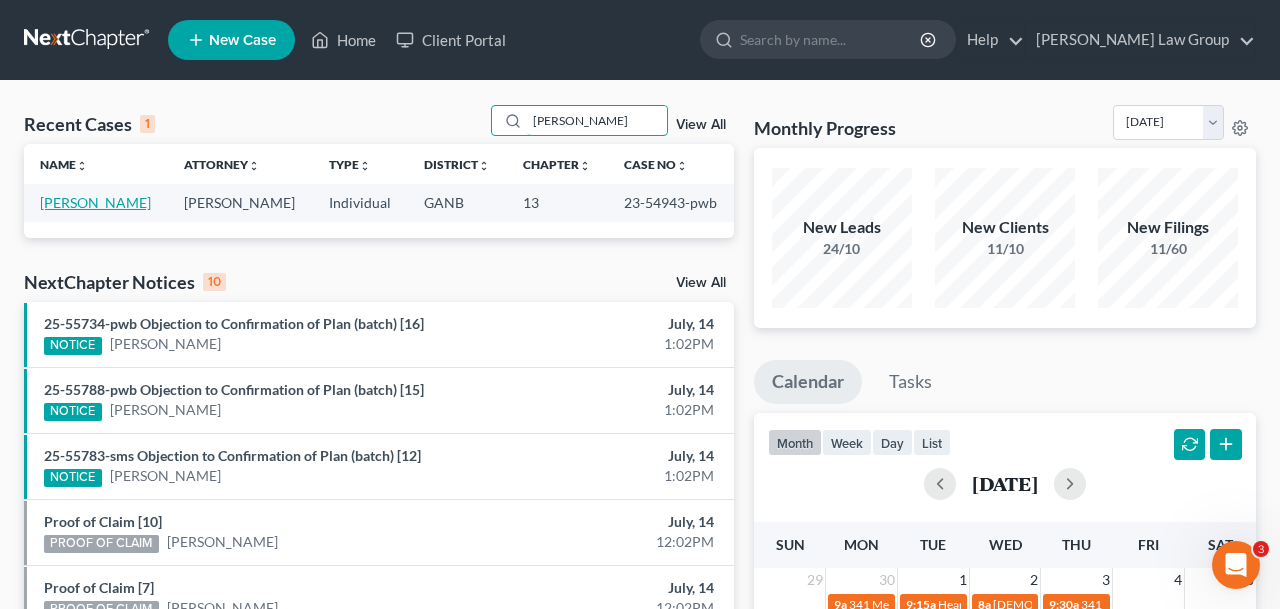 type on "[PERSON_NAME]" 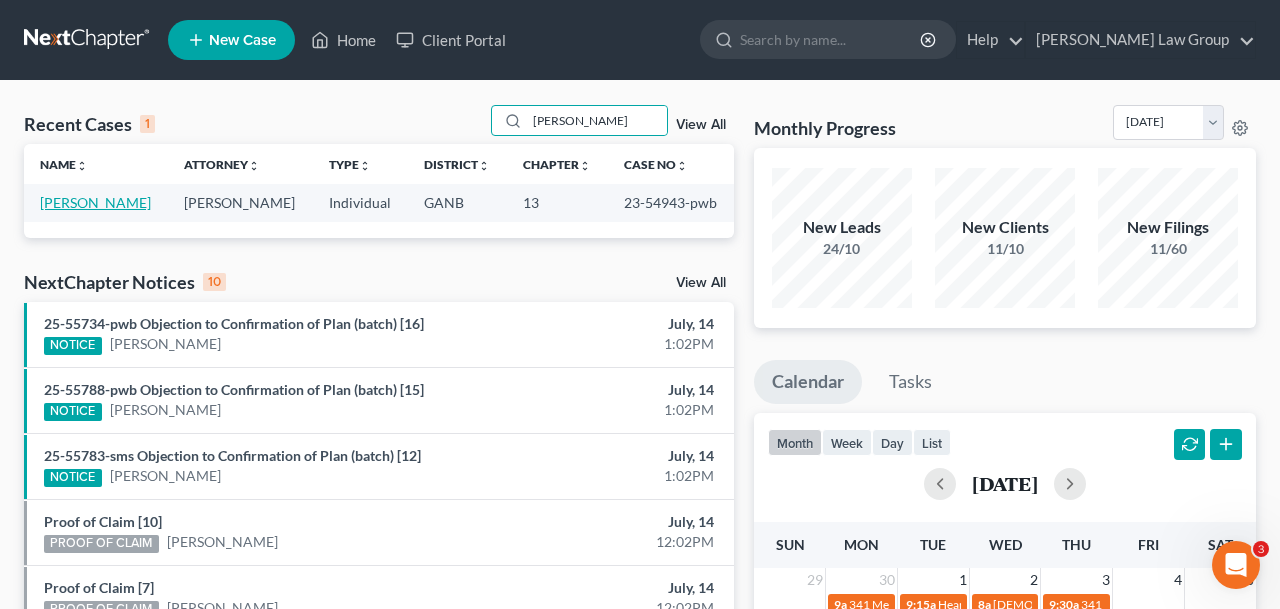 click on "[PERSON_NAME]" at bounding box center (95, 202) 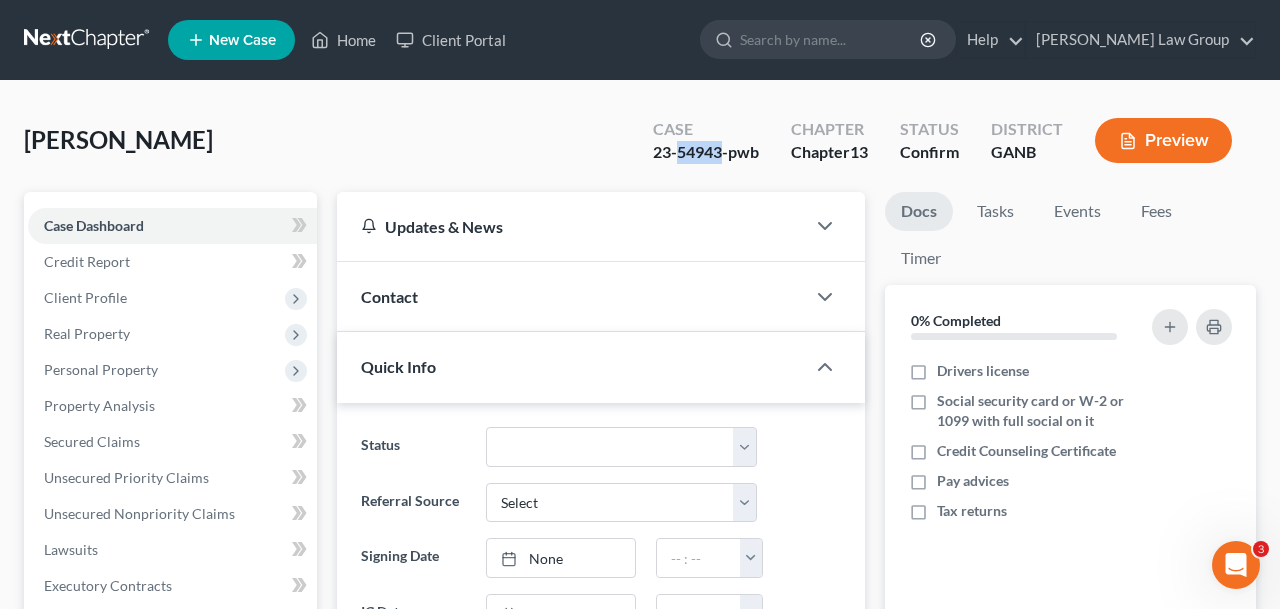drag, startPoint x: 719, startPoint y: 154, endPoint x: 678, endPoint y: 154, distance: 41 